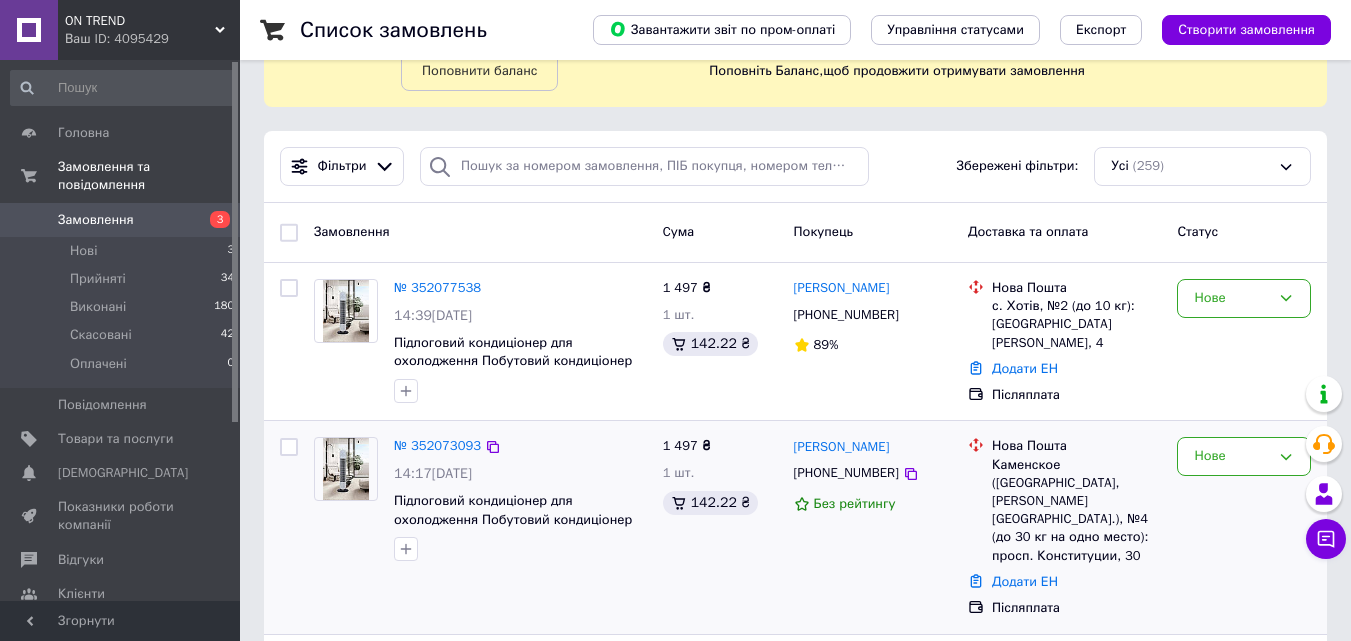 scroll, scrollTop: 200, scrollLeft: 0, axis: vertical 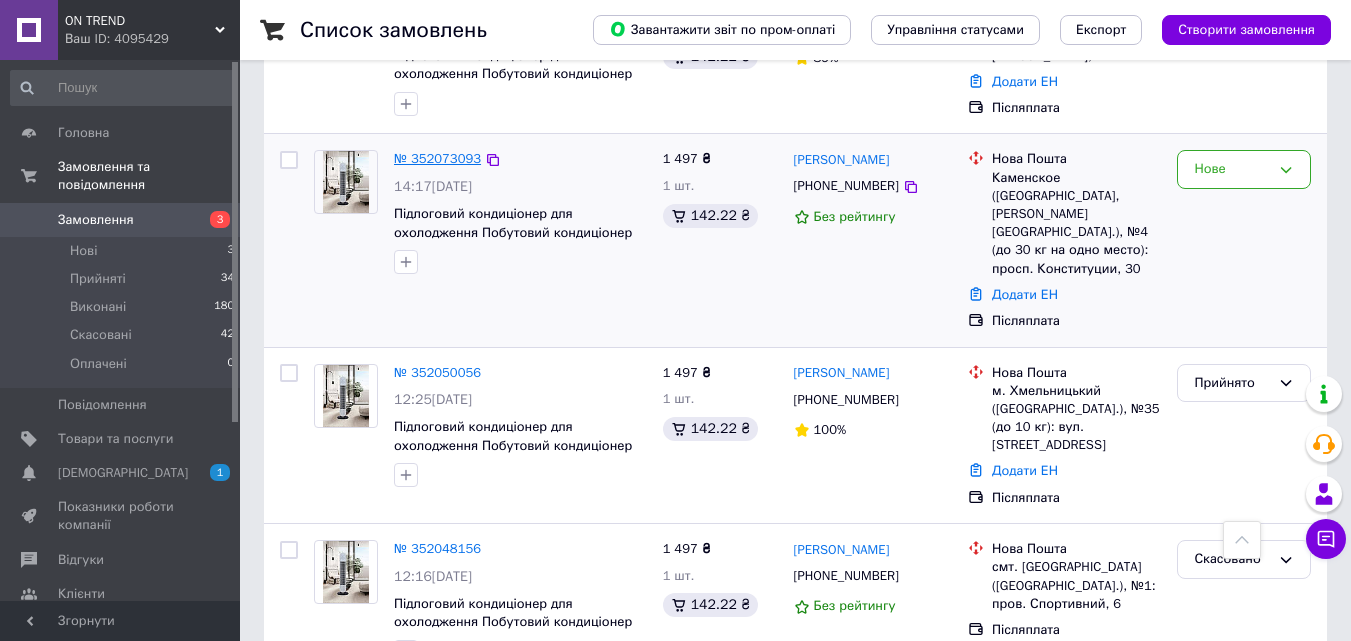 click on "№ 352073093" at bounding box center [437, 158] 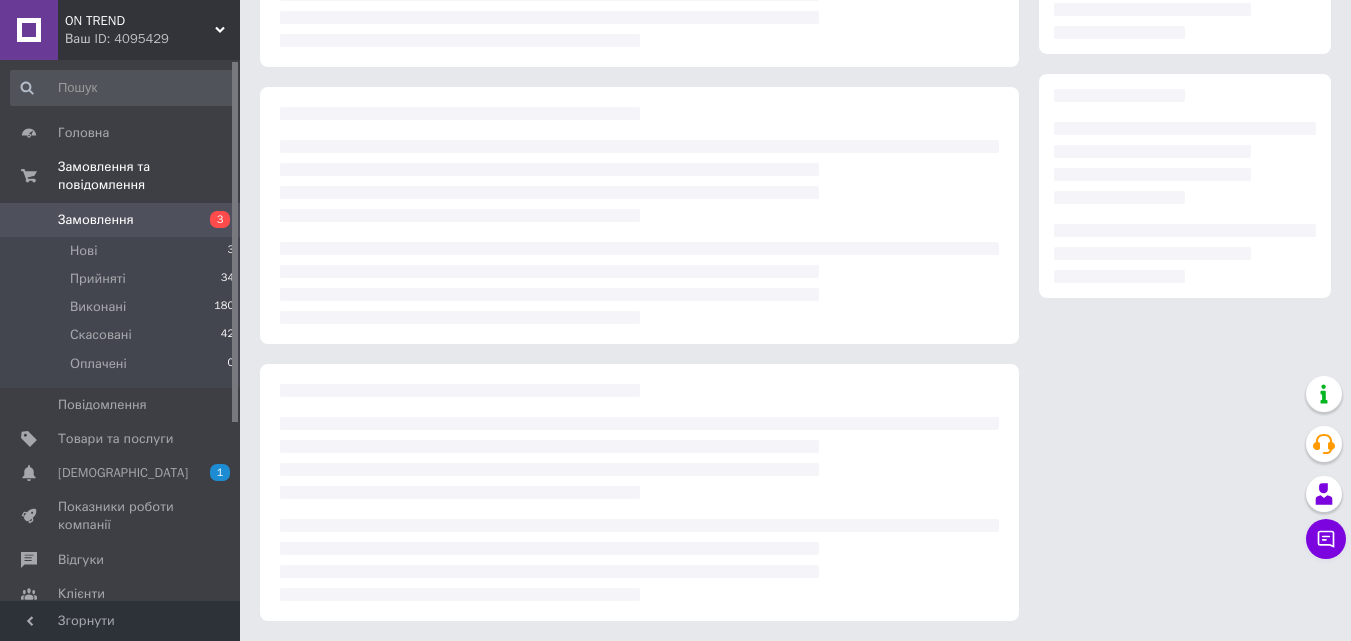 scroll, scrollTop: 0, scrollLeft: 0, axis: both 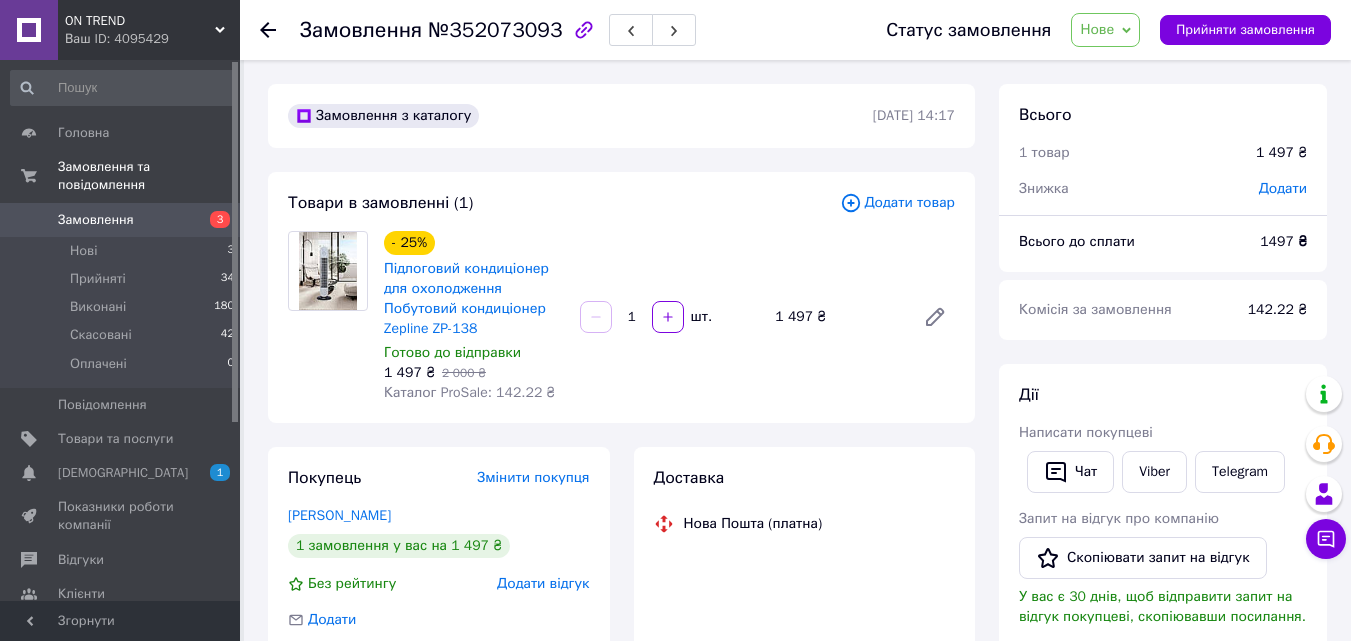 click on "Нове" at bounding box center (1105, 30) 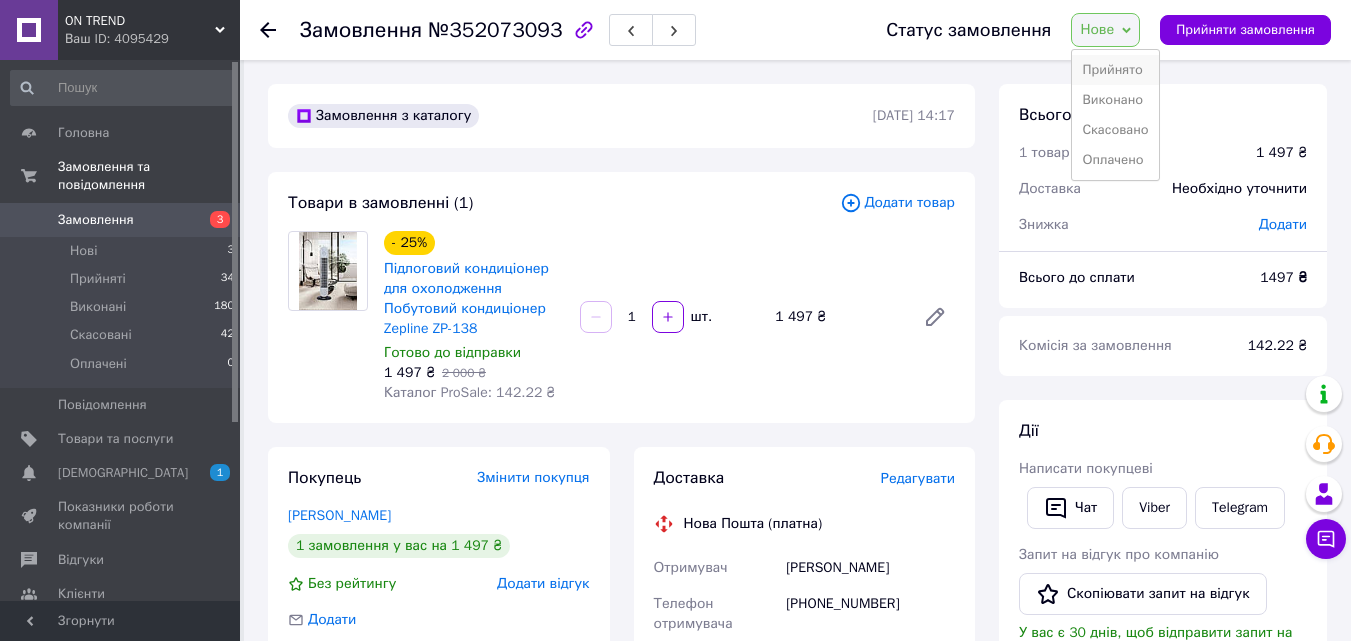 click on "Прийнято" at bounding box center (1115, 70) 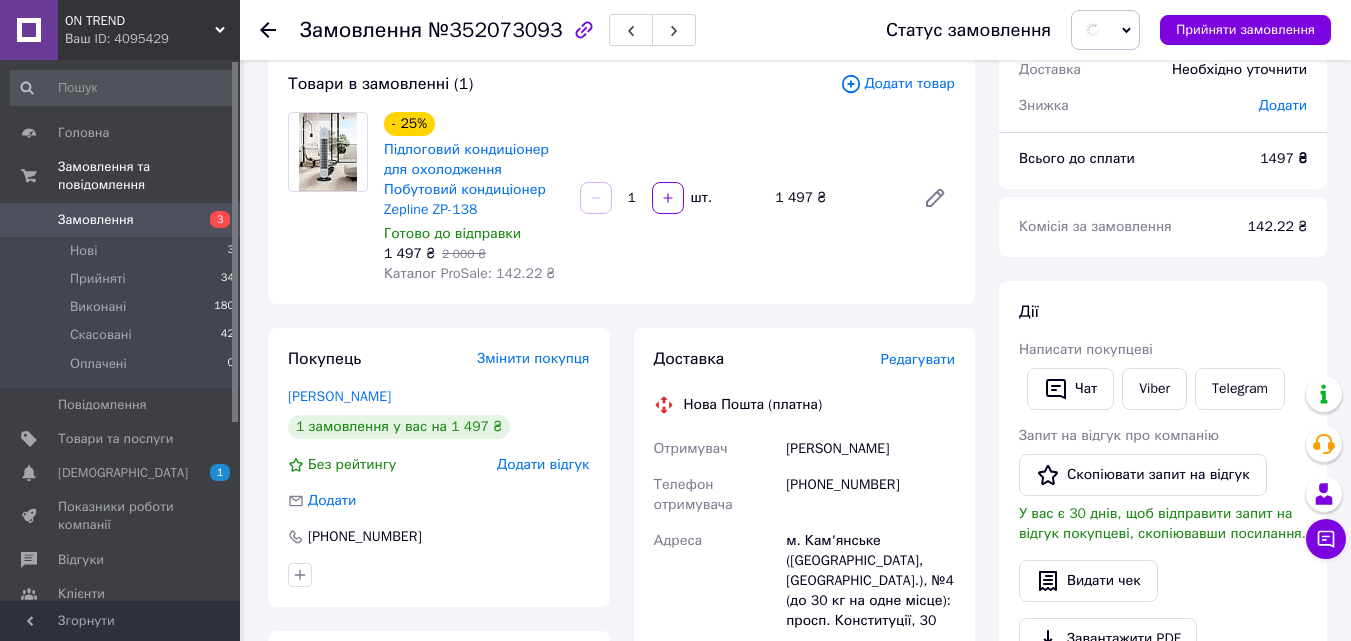 scroll, scrollTop: 300, scrollLeft: 0, axis: vertical 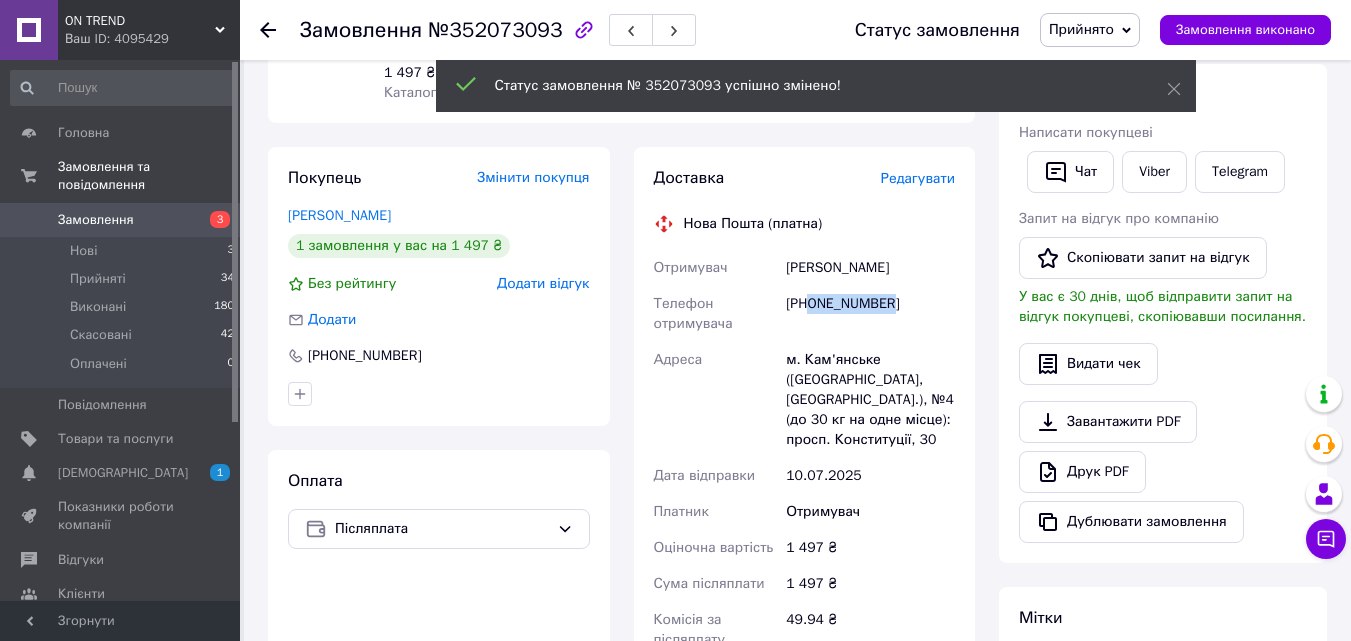 drag, startPoint x: 811, startPoint y: 305, endPoint x: 909, endPoint y: 303, distance: 98.02041 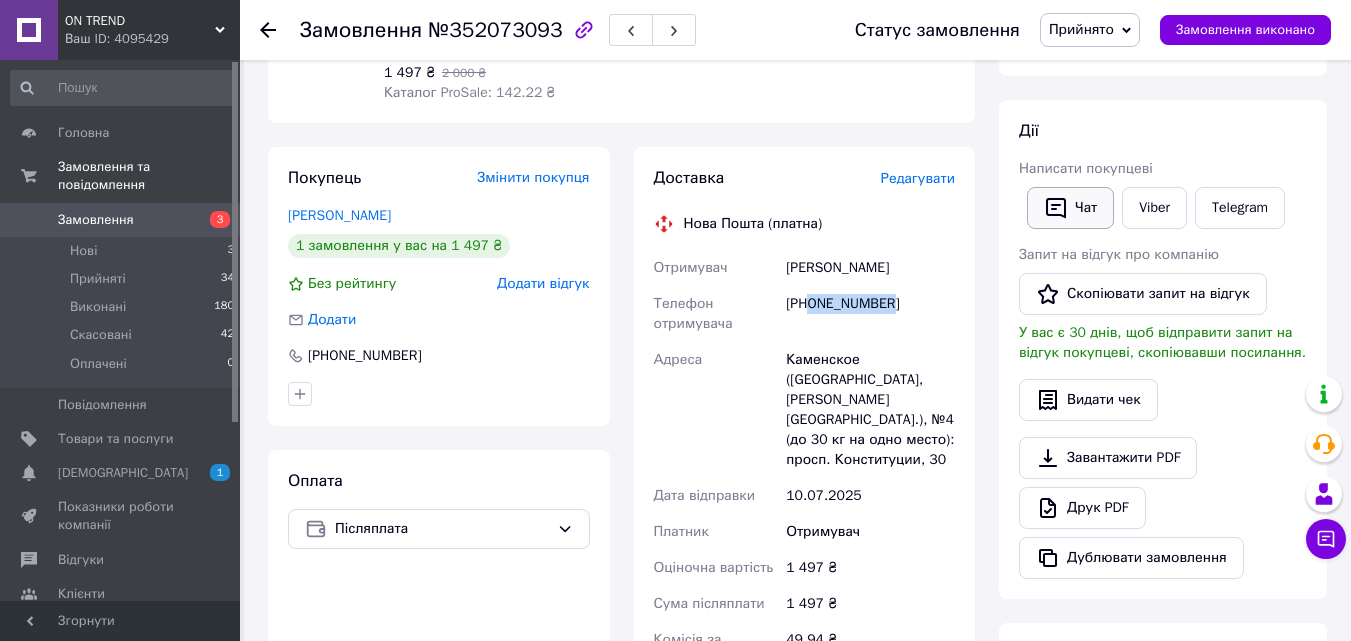 click 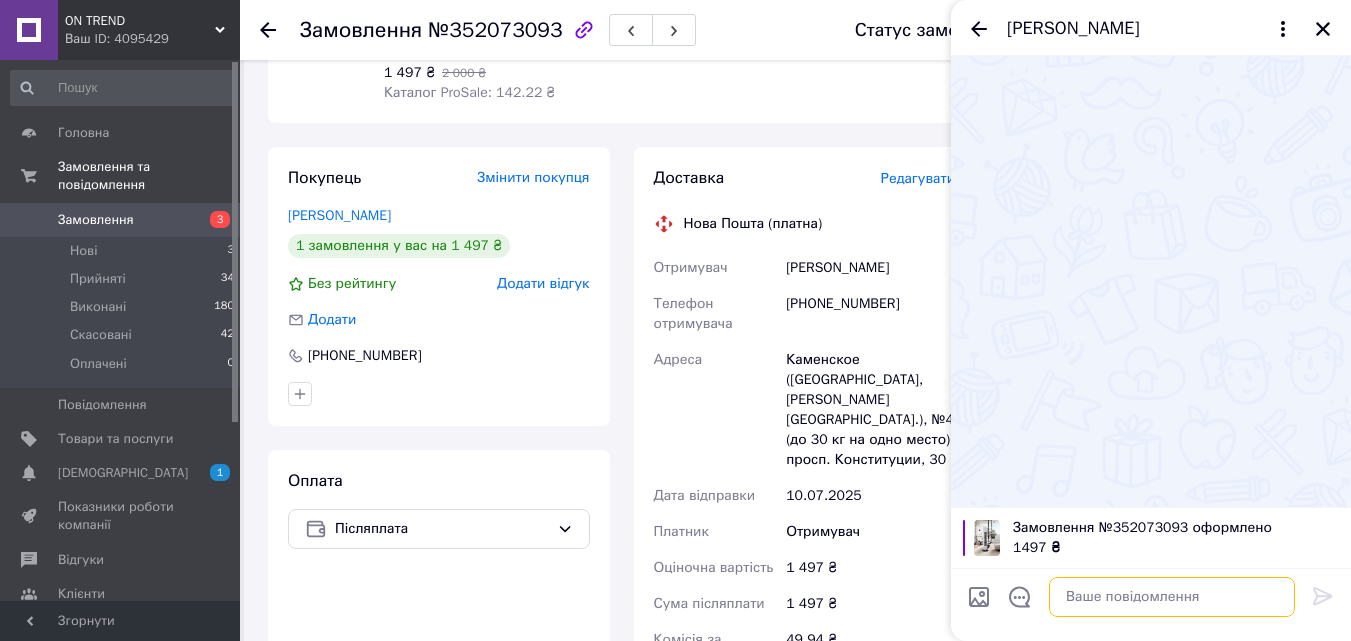 click at bounding box center (1172, 597) 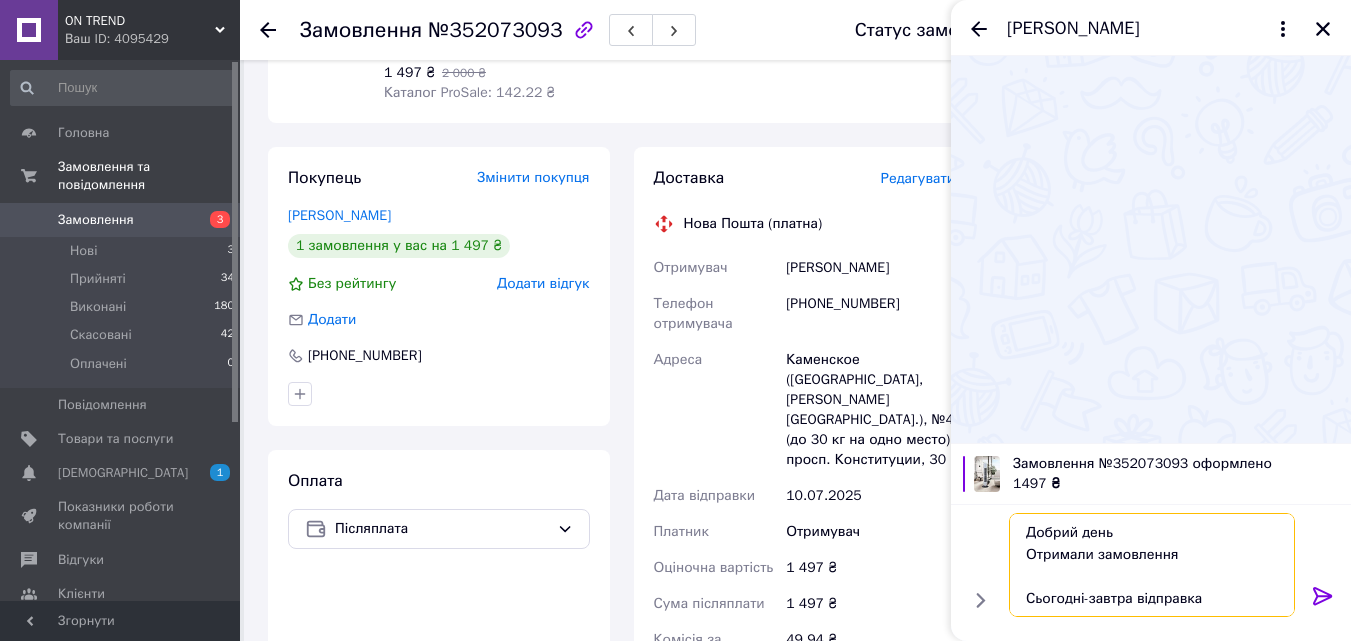 click on "Добрий день
Отримали замовлення
Сьогодні-завтра відправка
дякуємо за замовлення
Гарного дня!" at bounding box center [1152, 565] 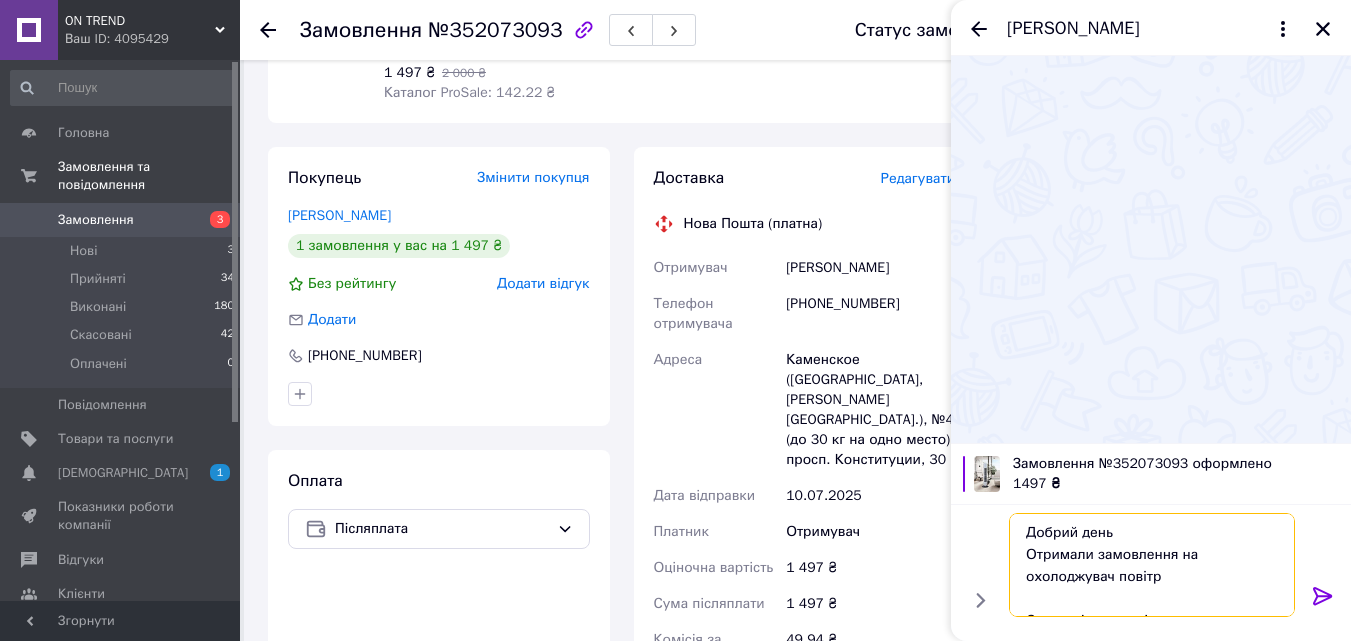 type on "Добрий день
Отримали замовлення на охолоджувач повітря
Сьогодні-завтра відправка
дякуємо за замовлення
Гарного дня!" 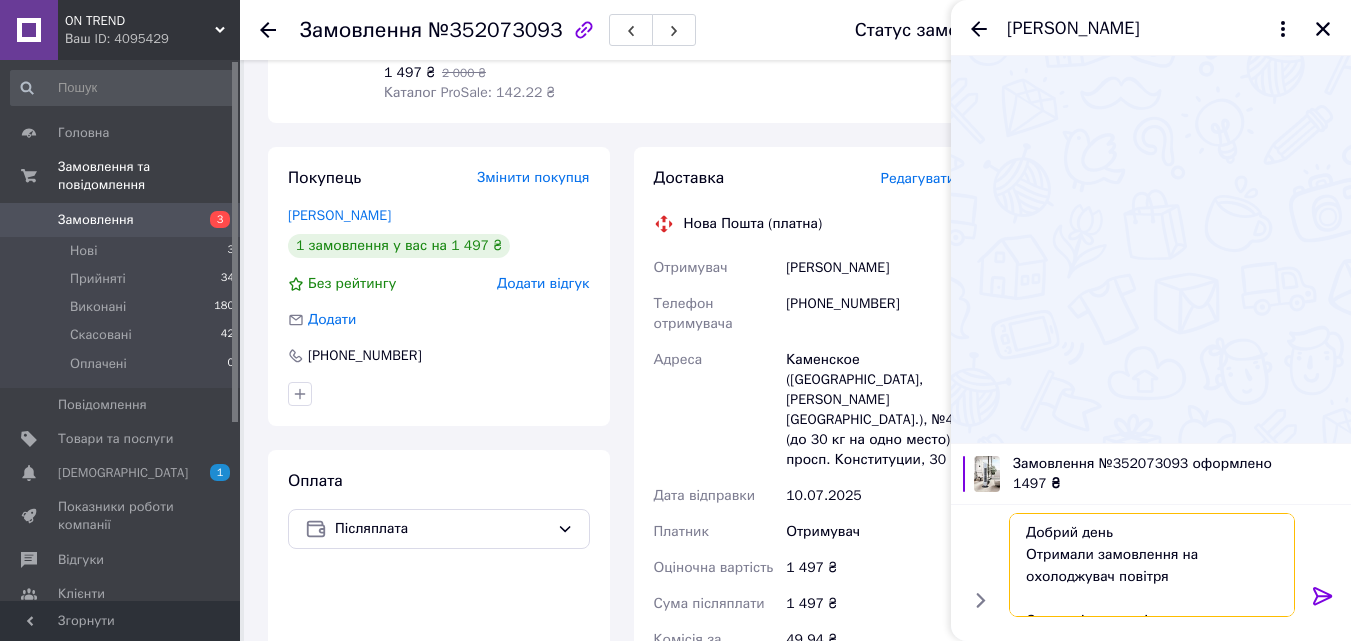 type 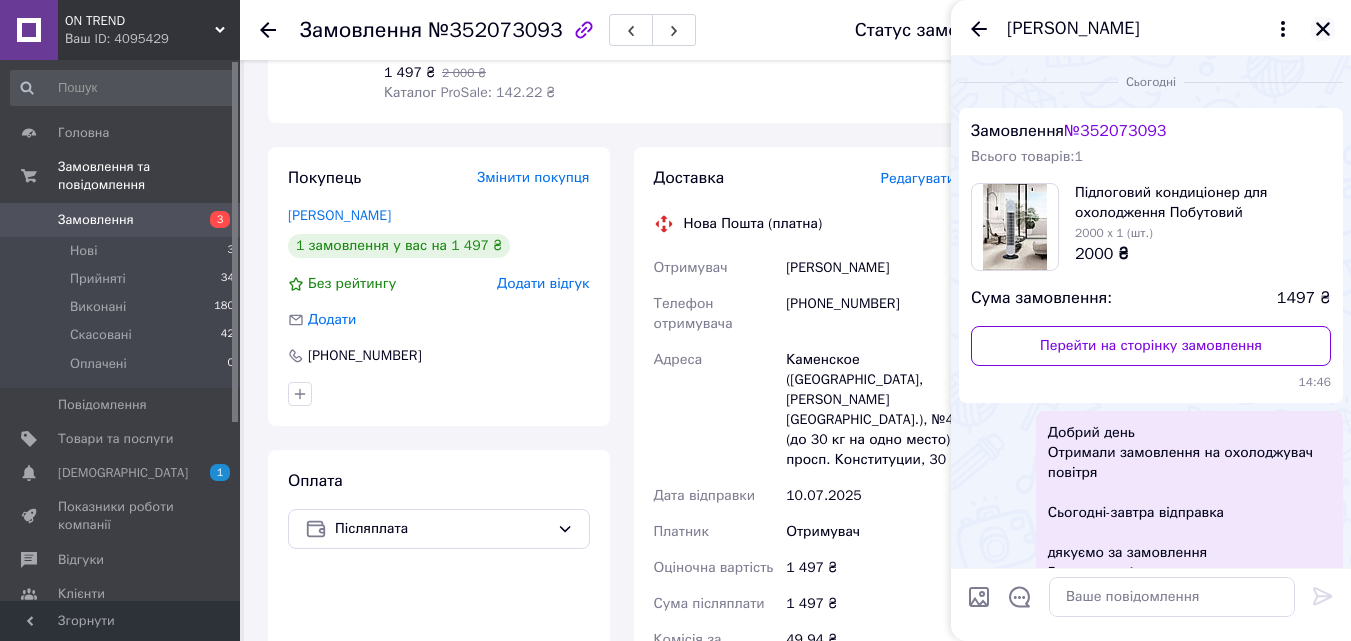 click 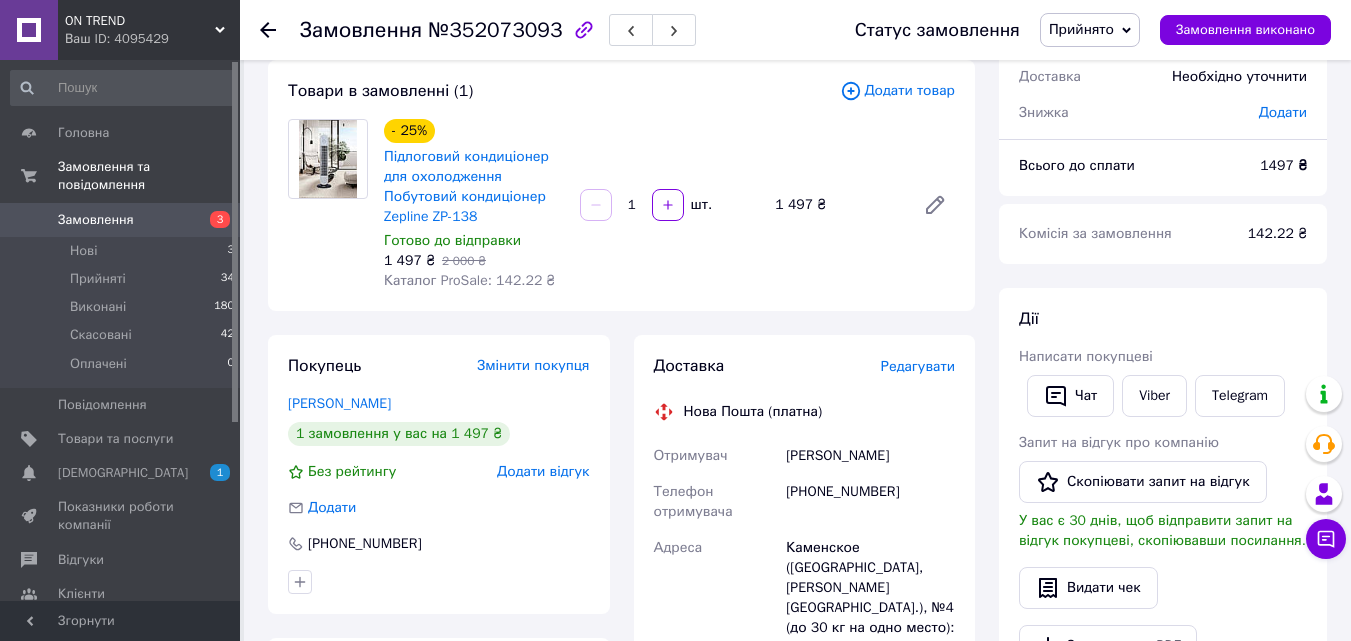 scroll, scrollTop: 100, scrollLeft: 0, axis: vertical 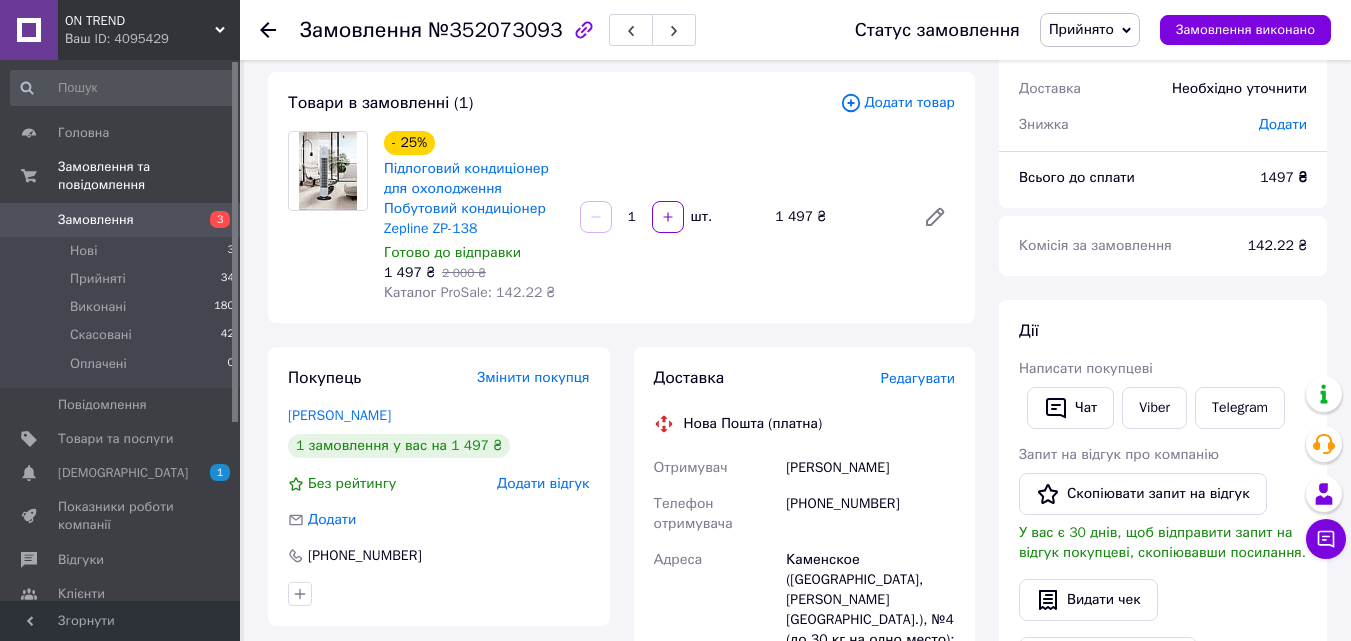 drag, startPoint x: 783, startPoint y: 469, endPoint x: 934, endPoint y: 458, distance: 151.40013 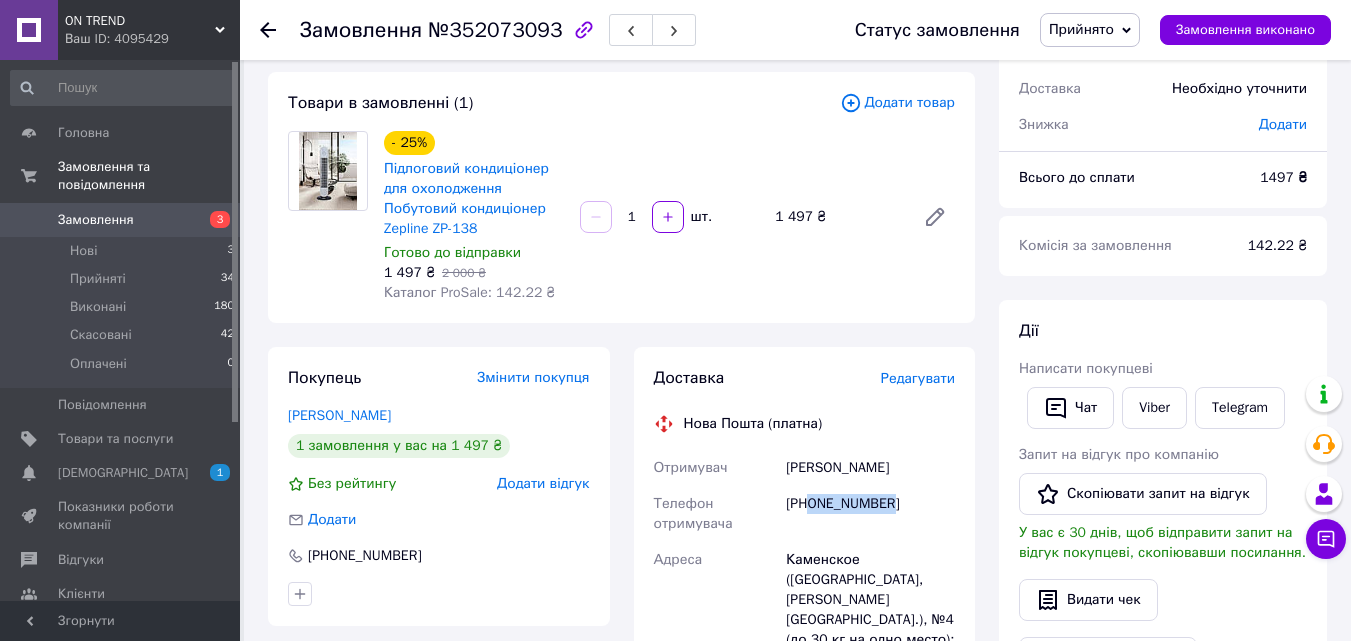 drag, startPoint x: 809, startPoint y: 503, endPoint x: 897, endPoint y: 501, distance: 88.02273 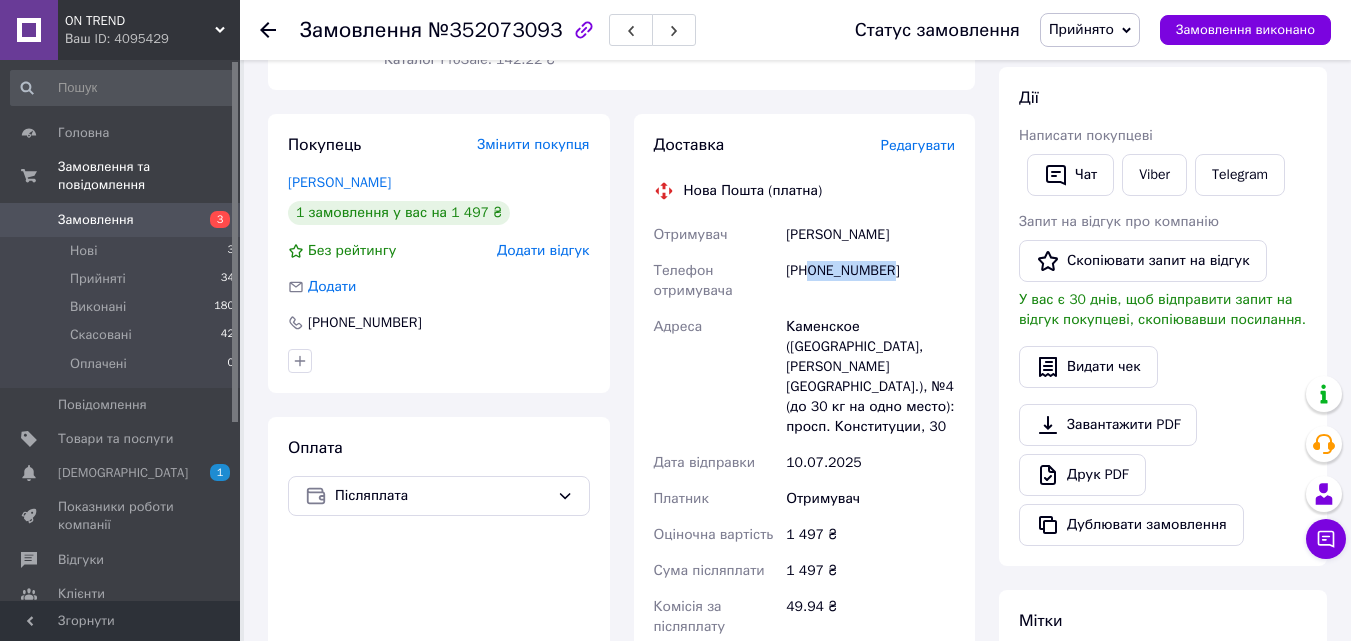 scroll, scrollTop: 300, scrollLeft: 0, axis: vertical 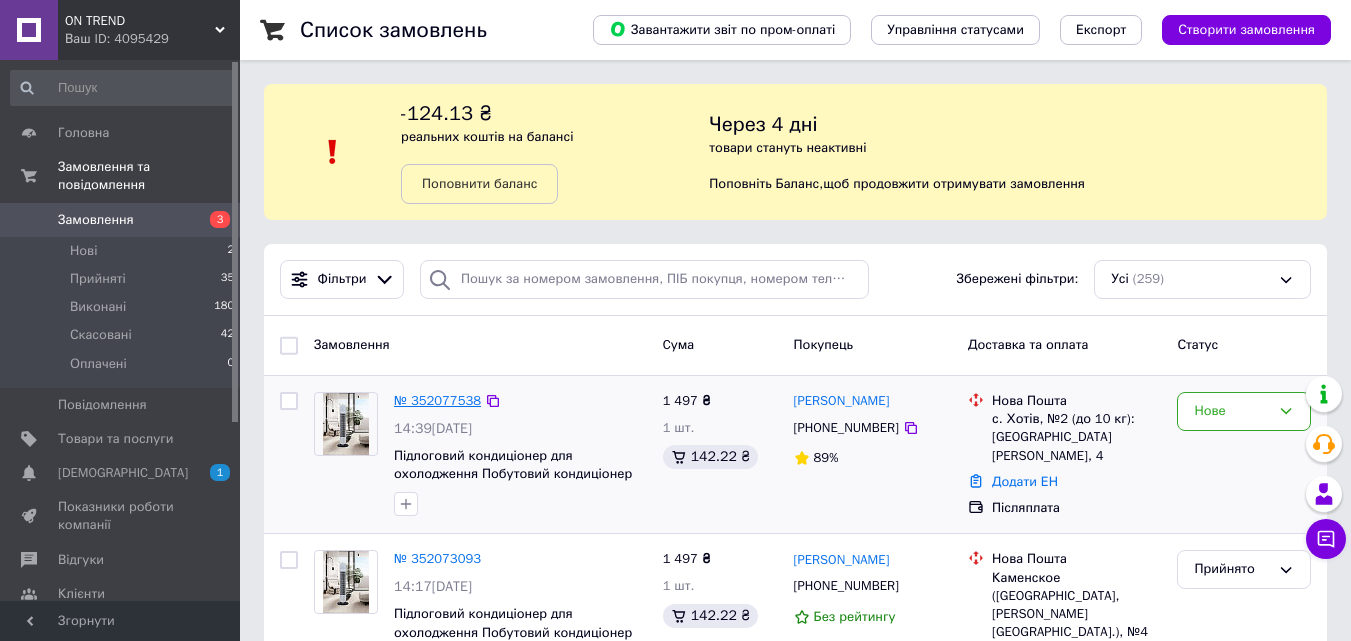 click on "№ 352077538" at bounding box center (437, 400) 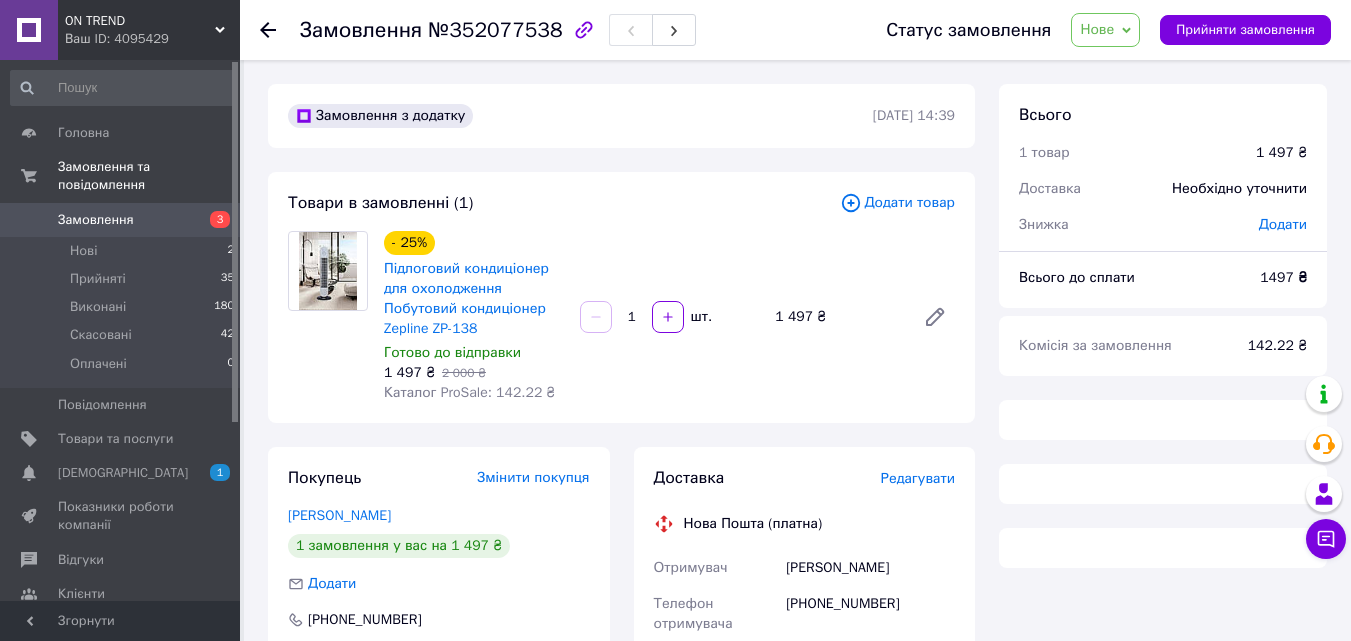 click on "Нове" at bounding box center [1097, 29] 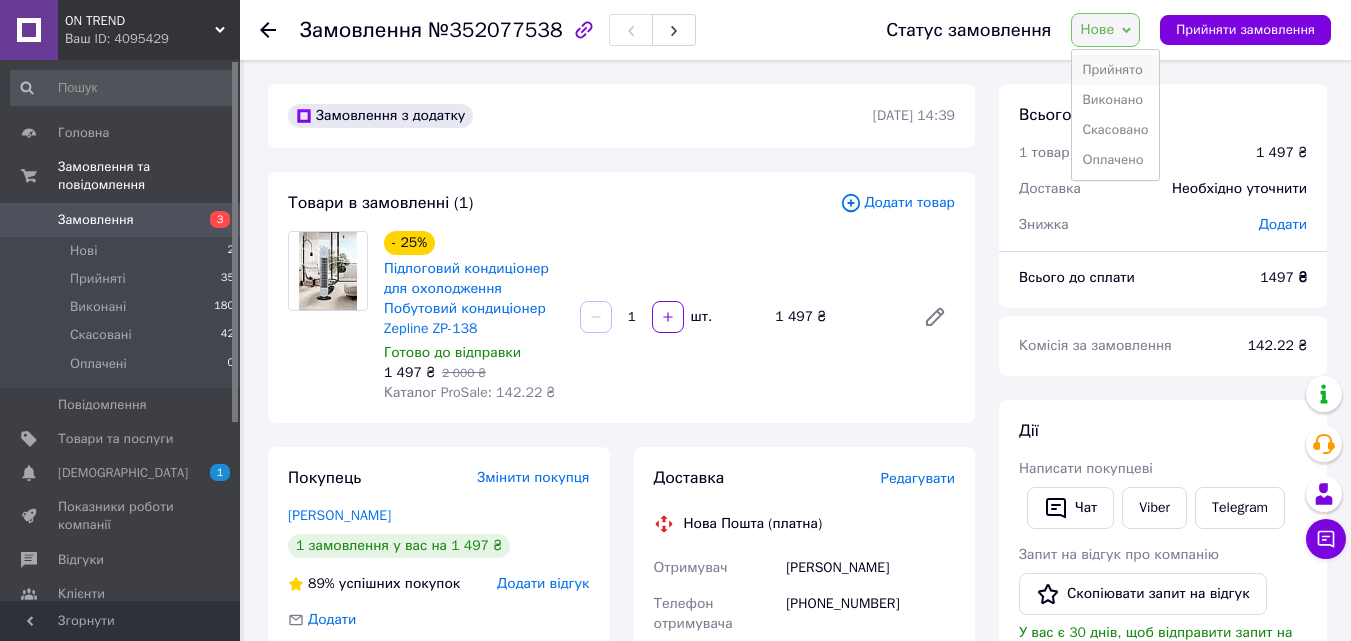 click on "Прийнято" at bounding box center [1115, 70] 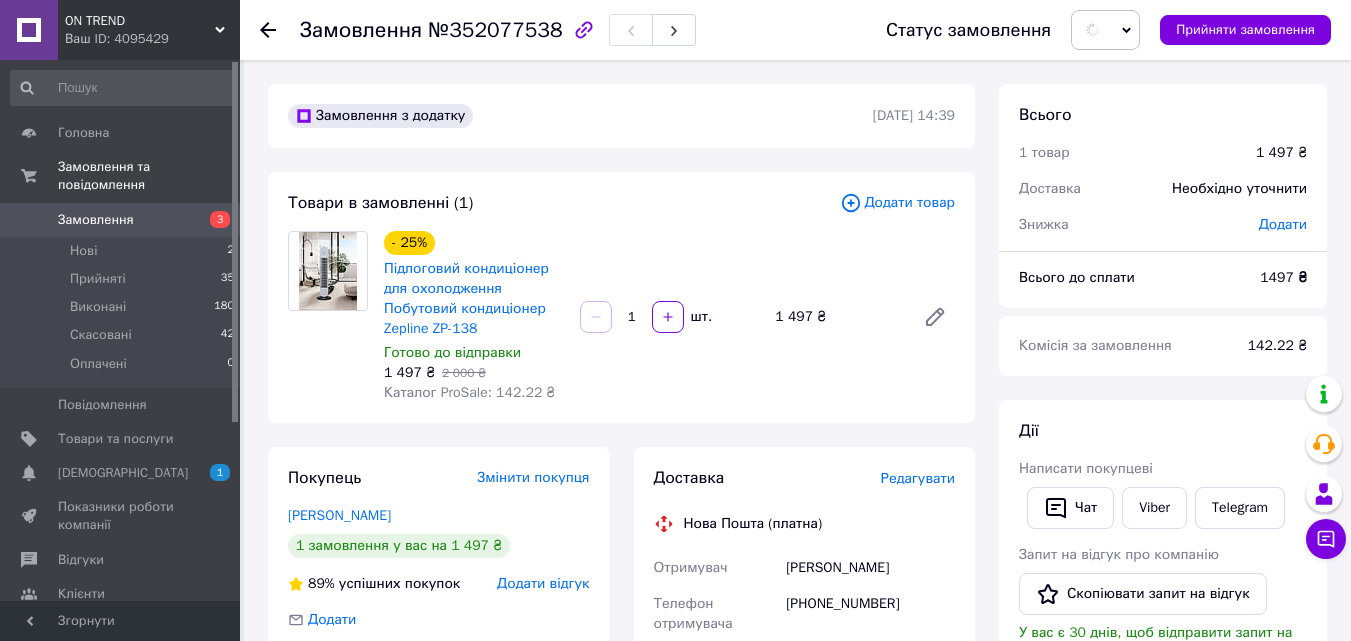 scroll, scrollTop: 400, scrollLeft: 0, axis: vertical 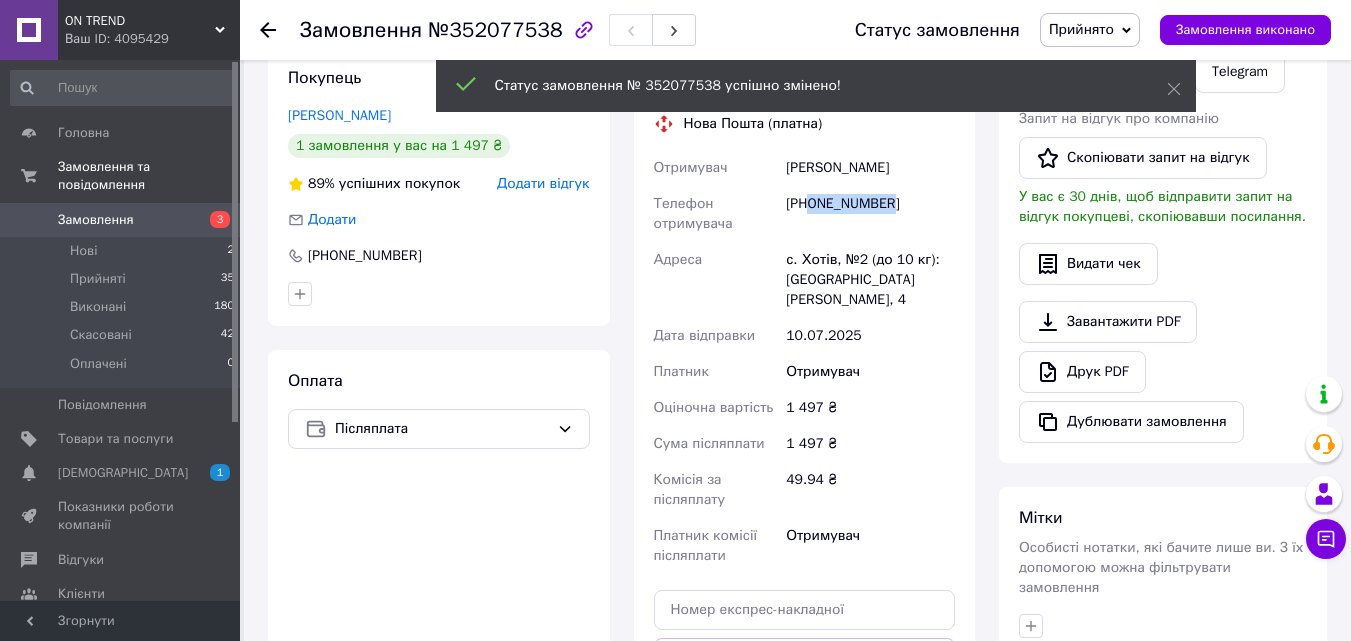 drag, startPoint x: 809, startPoint y: 206, endPoint x: 901, endPoint y: 206, distance: 92 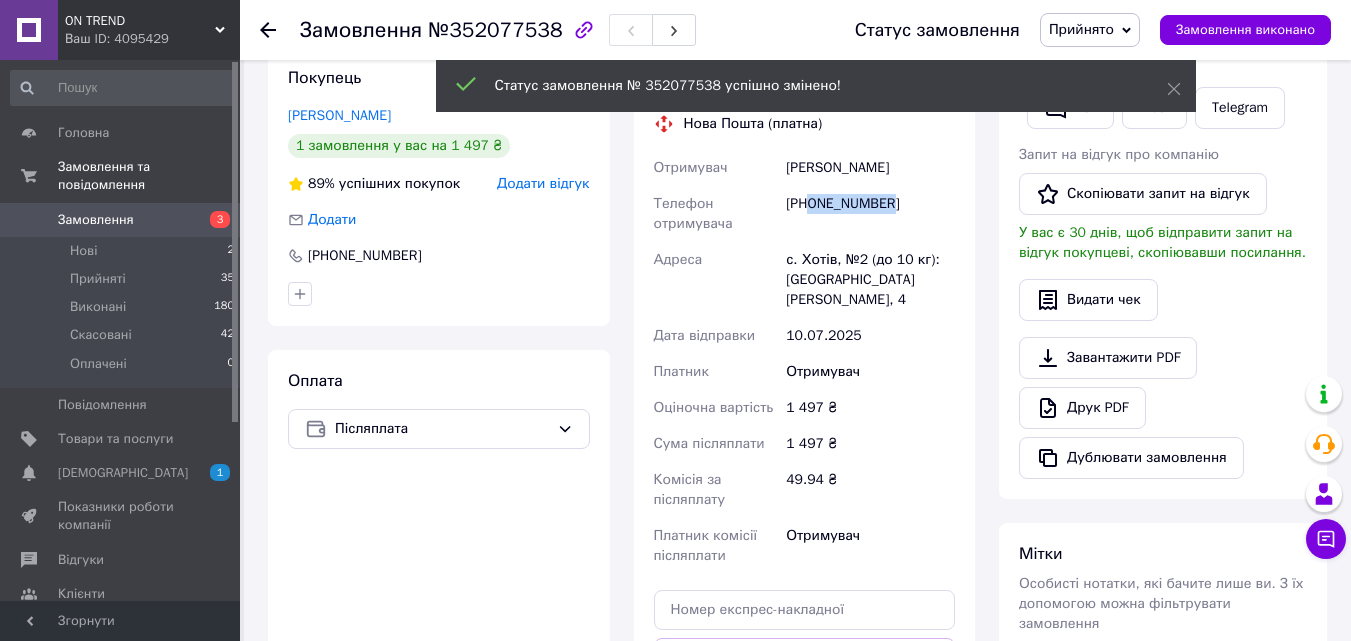 copy on "0632463240" 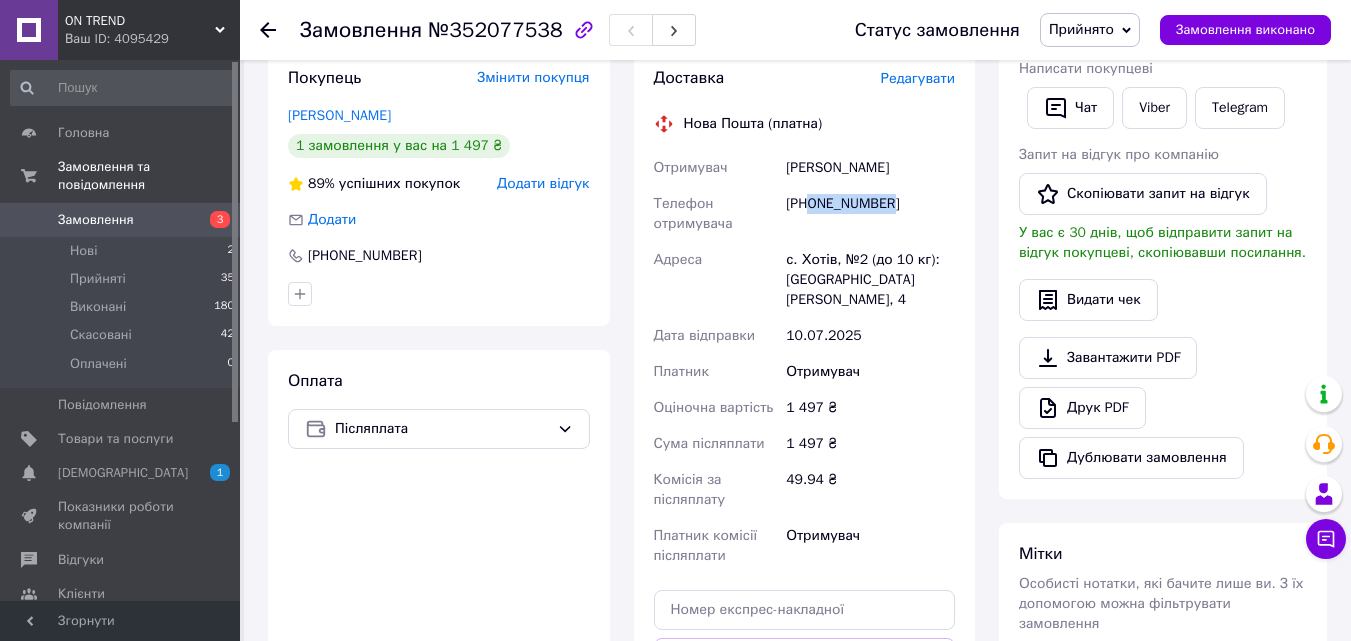 drag, startPoint x: 844, startPoint y: 177, endPoint x: 931, endPoint y: 178, distance: 87.005745 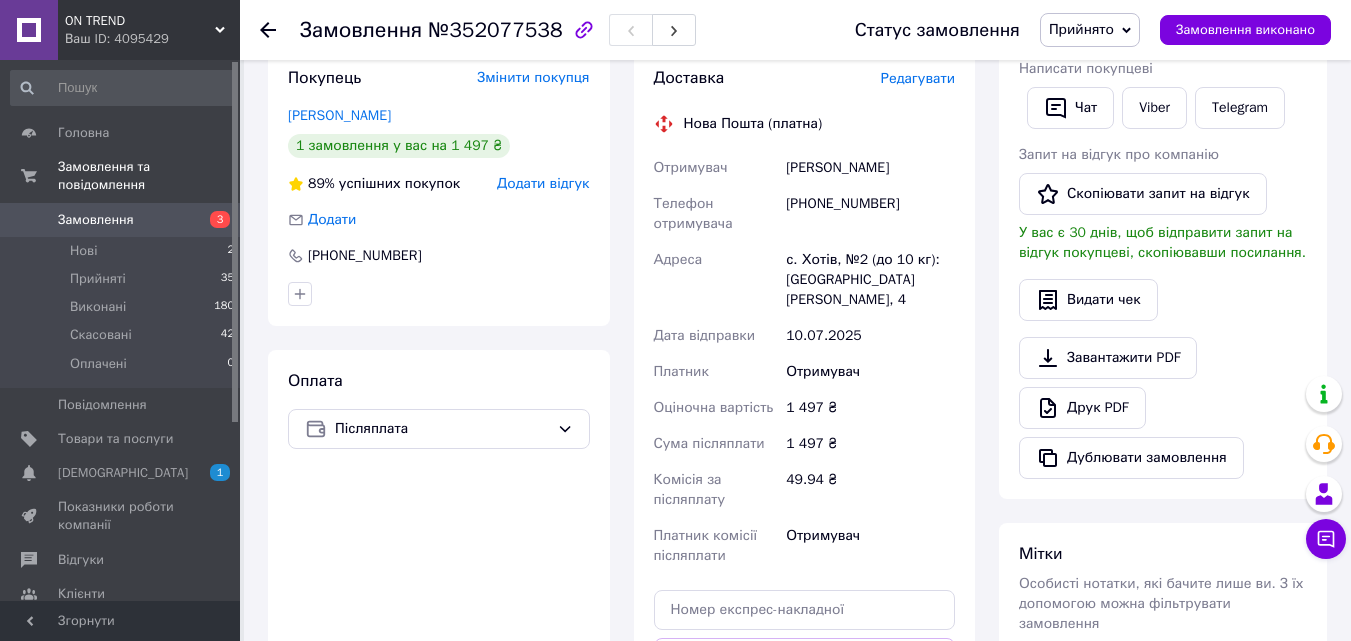 drag, startPoint x: 139, startPoint y: 627, endPoint x: 129, endPoint y: 638, distance: 14.866069 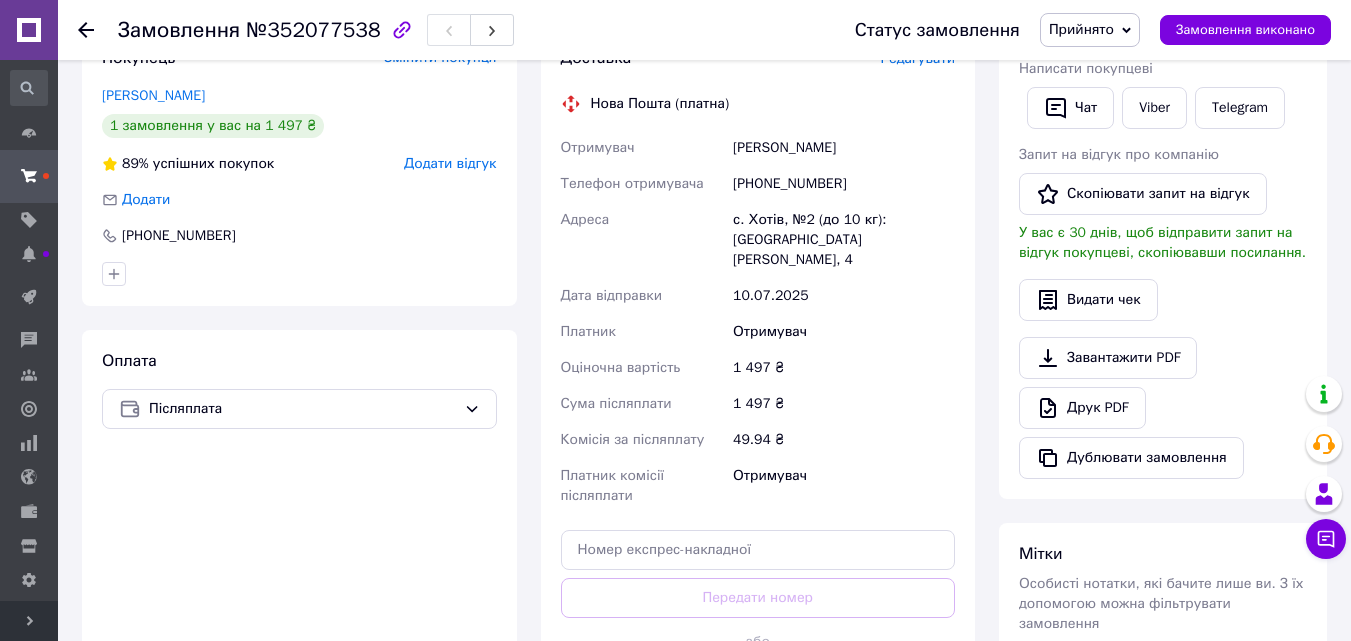click on "Розгорнути" at bounding box center [29, 621] 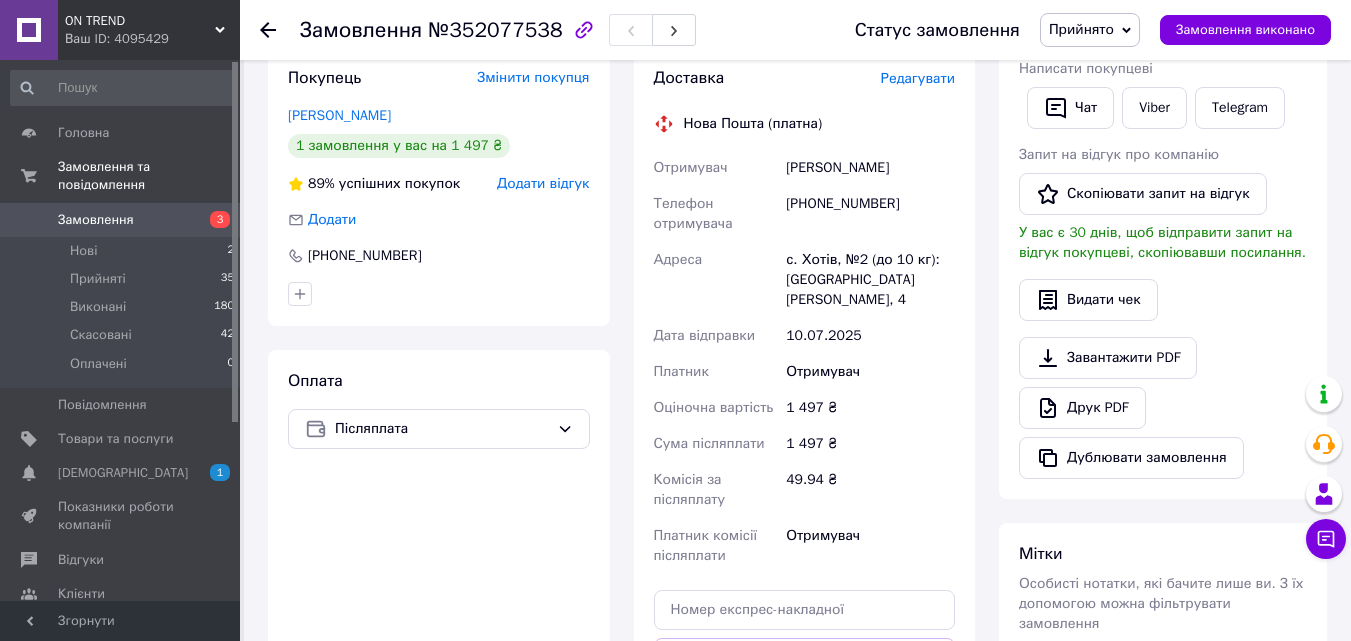 click on "Замовлення" at bounding box center [96, 220] 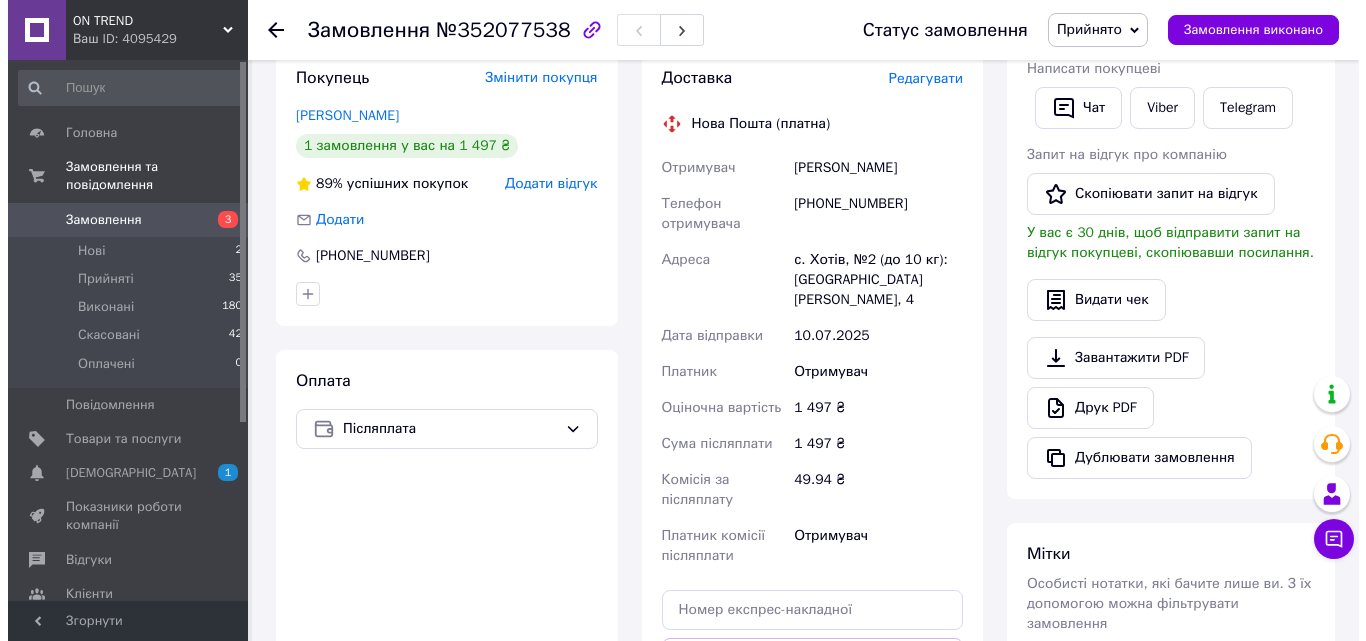 scroll, scrollTop: 0, scrollLeft: 0, axis: both 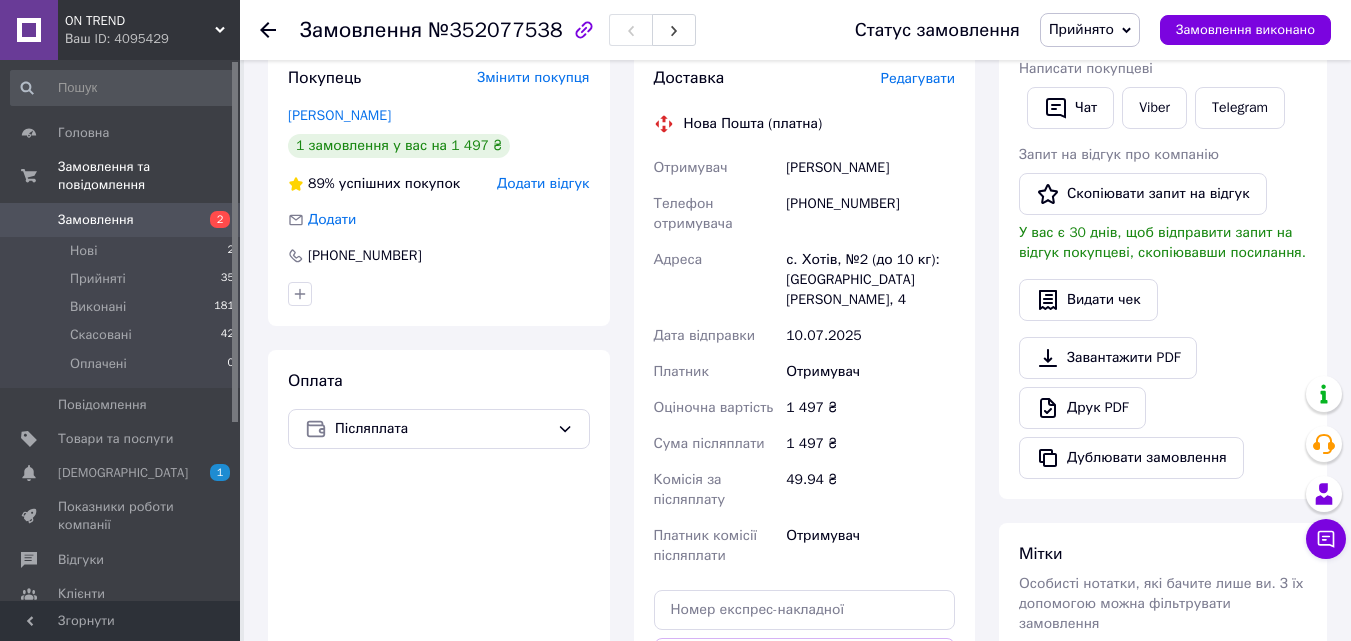 drag, startPoint x: 787, startPoint y: 166, endPoint x: 917, endPoint y: 174, distance: 130.24593 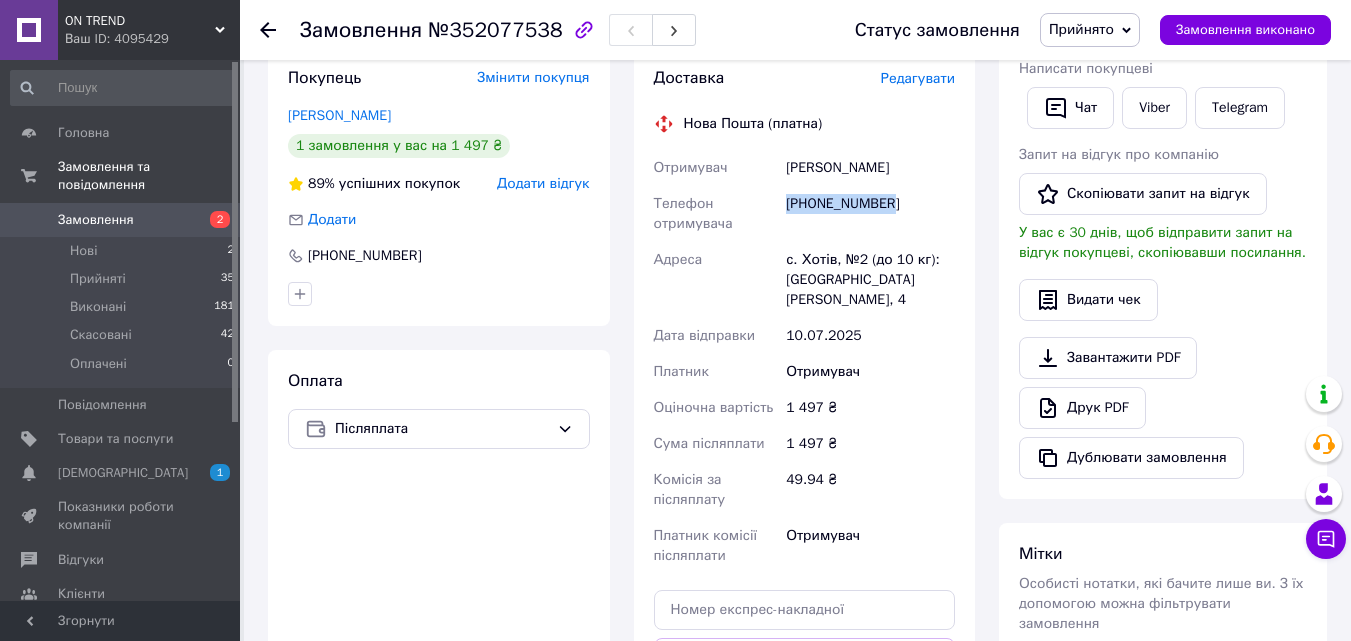 drag, startPoint x: 798, startPoint y: 203, endPoint x: 888, endPoint y: 213, distance: 90.55385 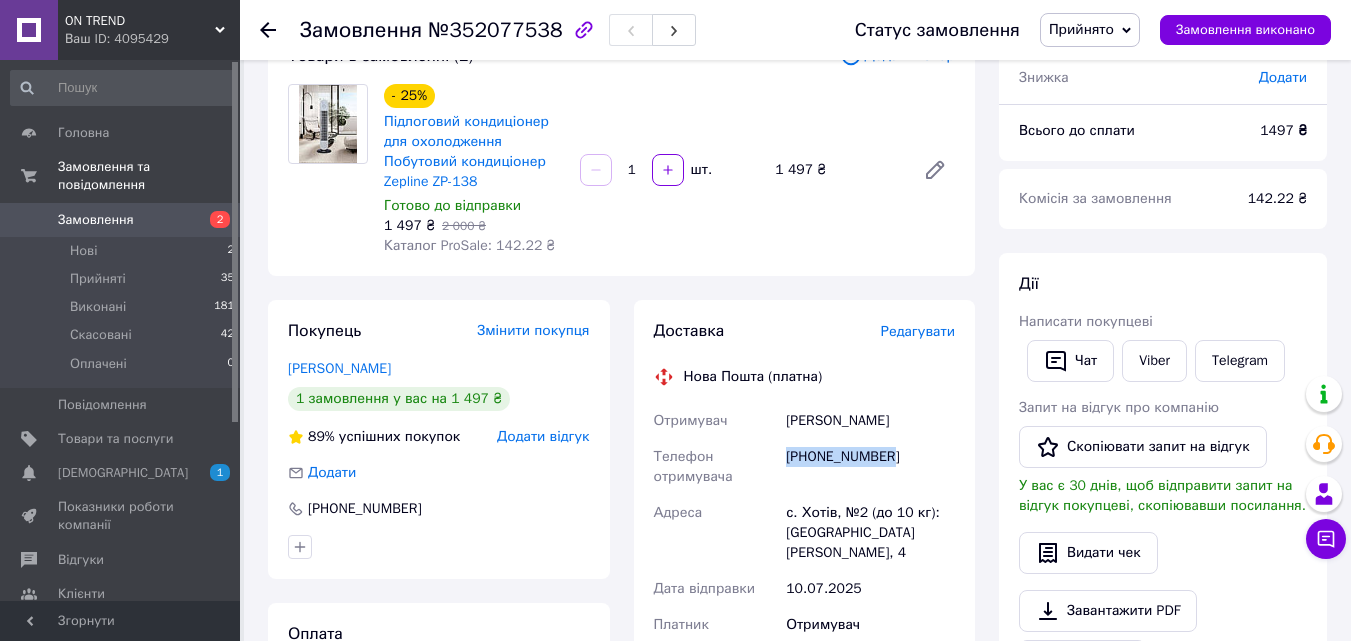 scroll, scrollTop: 300, scrollLeft: 0, axis: vertical 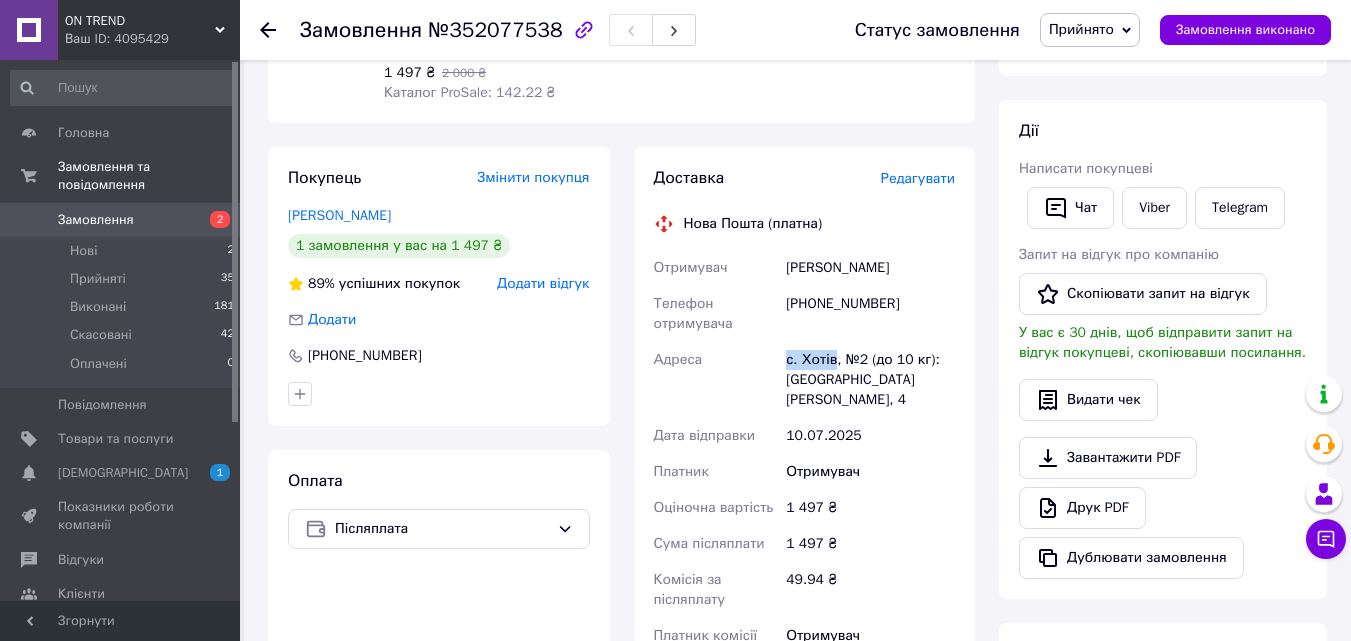 drag, startPoint x: 785, startPoint y: 357, endPoint x: 829, endPoint y: 362, distance: 44.28318 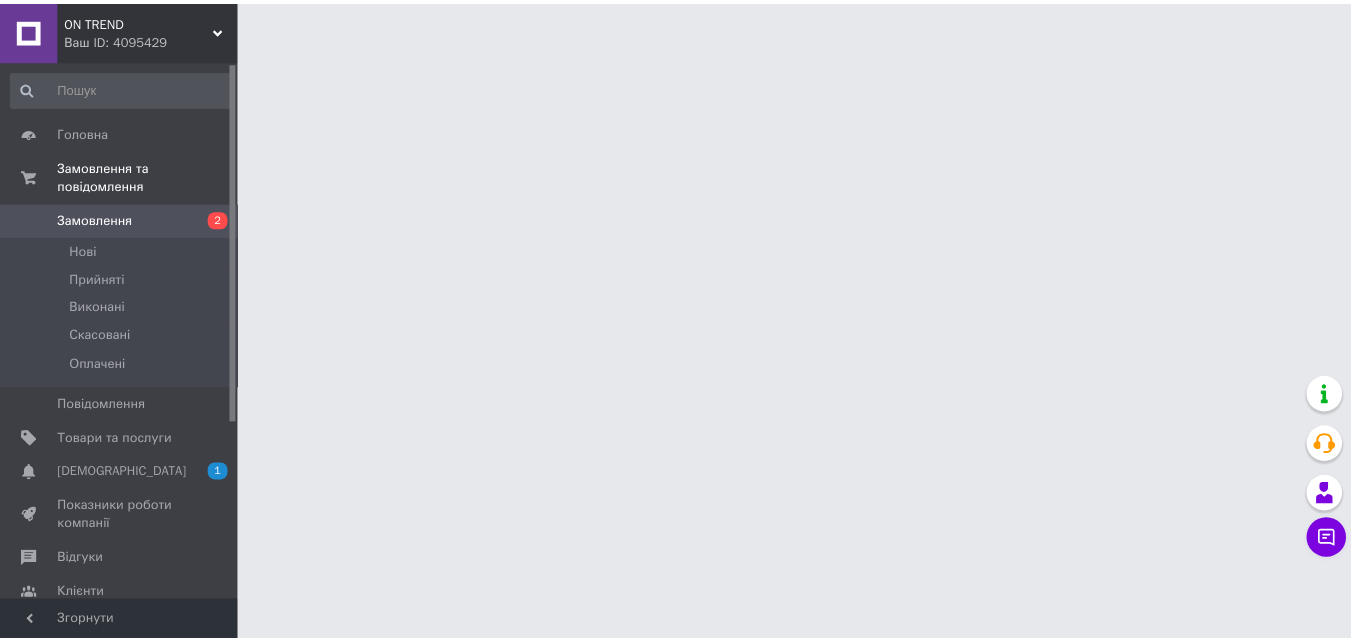 scroll, scrollTop: 0, scrollLeft: 0, axis: both 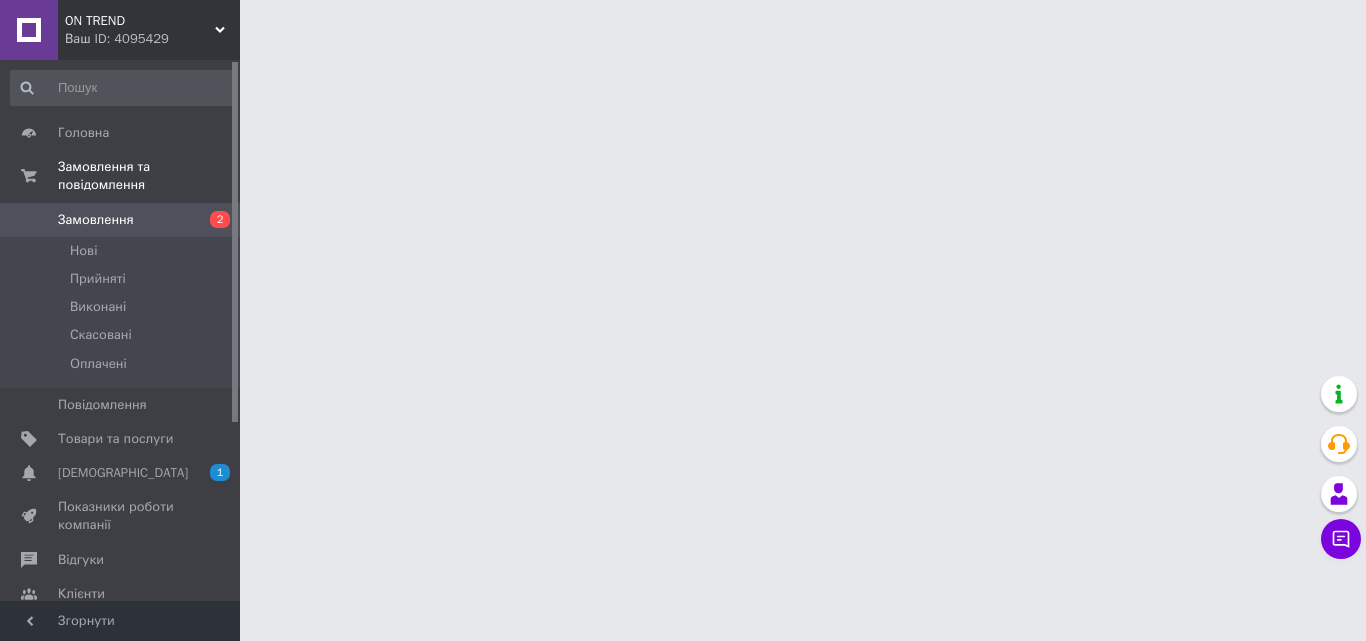 click on "ON TREND Ваш ID: 4095429 Сайт ON TREND Кабінет покупця Перевірити стан системи Сторінка на порталі Довідка Вийти Головна Замовлення та повідомлення Замовлення 2 [GEOGRAPHIC_DATA] Виконані Скасовані Оплачені Повідомлення 0 Товари та послуги Сповіщення 1 0 Показники роботи компанії Відгуки Клієнти Каталог ProSale Аналітика Управління сайтом Гаманець компанії [PERSON_NAME] Тарифи та рахунки Prom мікс 1000 (3 місяці) Згорнути" at bounding box center (683, 25) 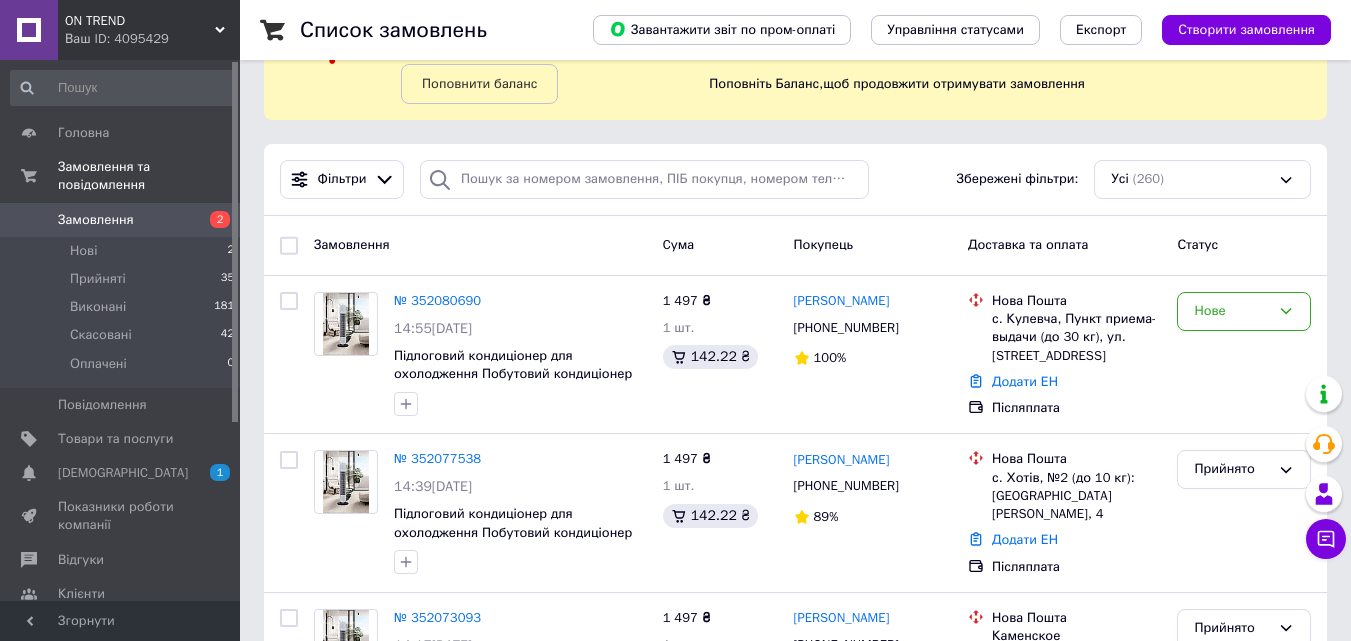 scroll, scrollTop: 200, scrollLeft: 0, axis: vertical 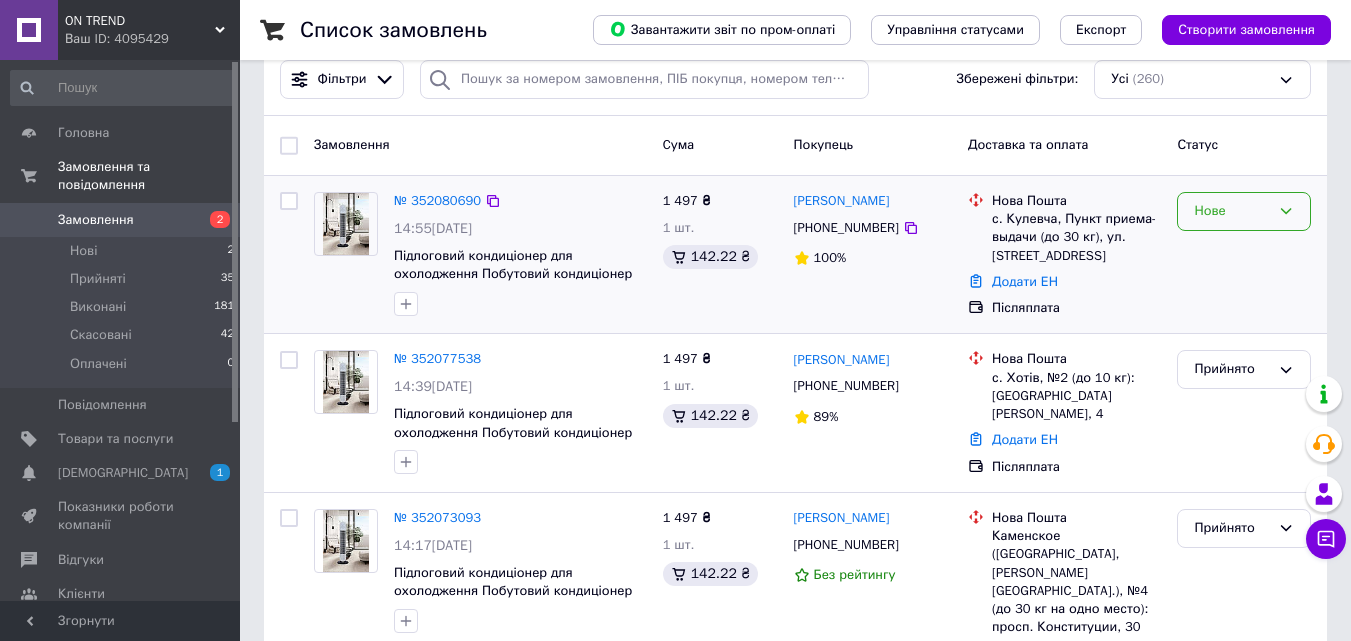 click on "Нове" at bounding box center [1244, 211] 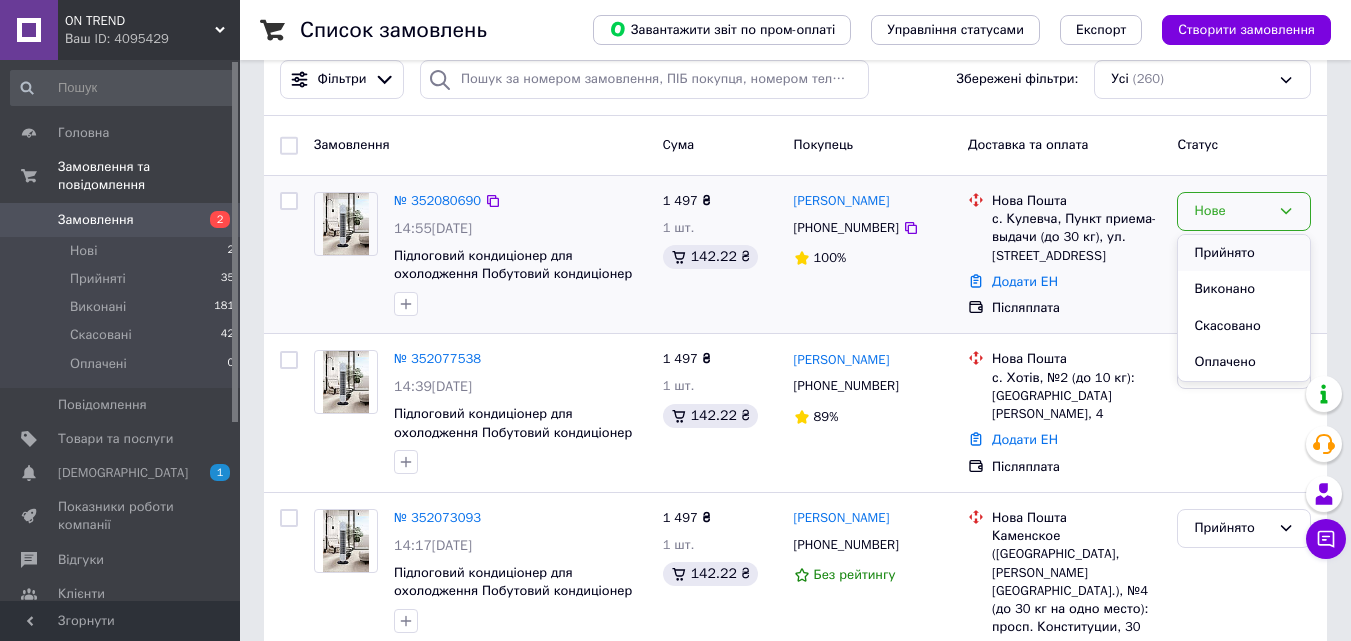 click on "Прийнято" at bounding box center [1244, 253] 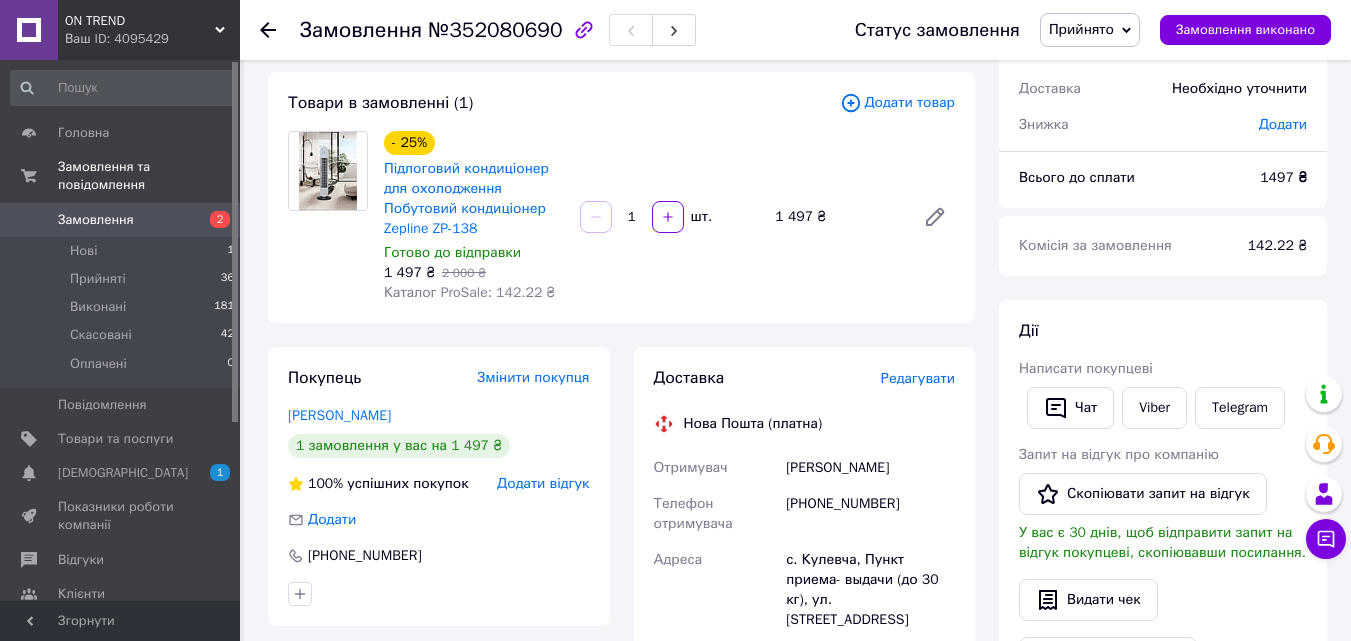 scroll, scrollTop: 300, scrollLeft: 0, axis: vertical 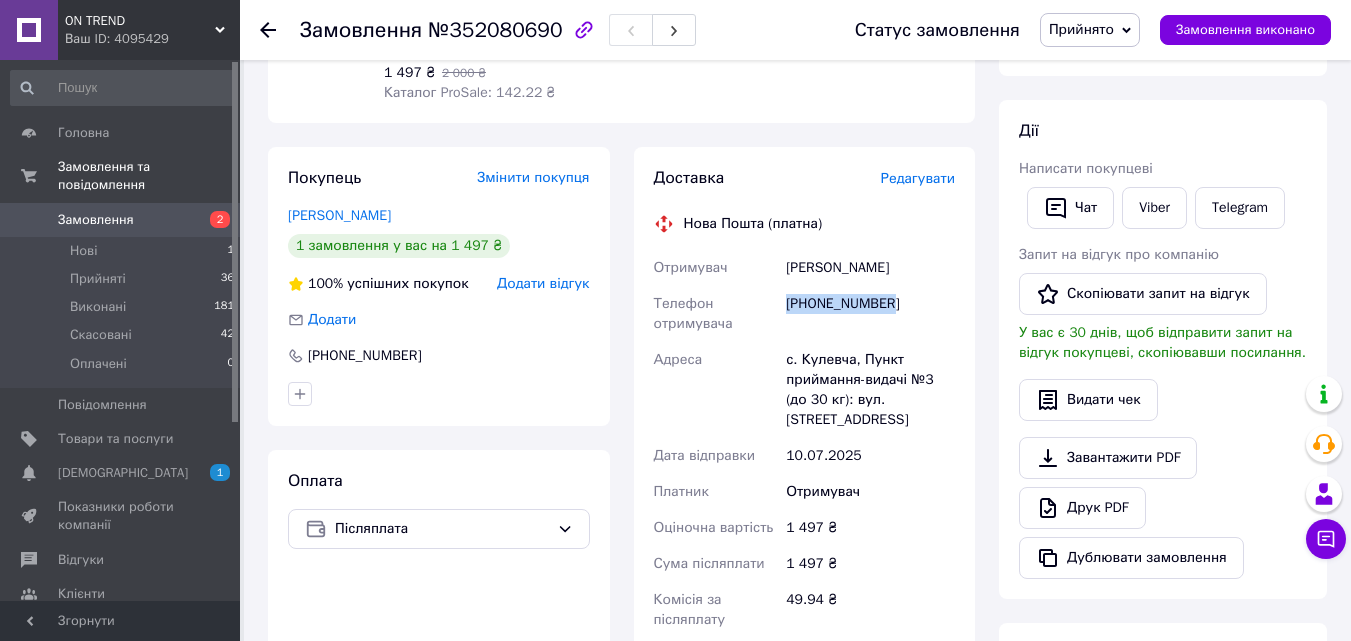 drag, startPoint x: 789, startPoint y: 302, endPoint x: 895, endPoint y: 312, distance: 106.47065 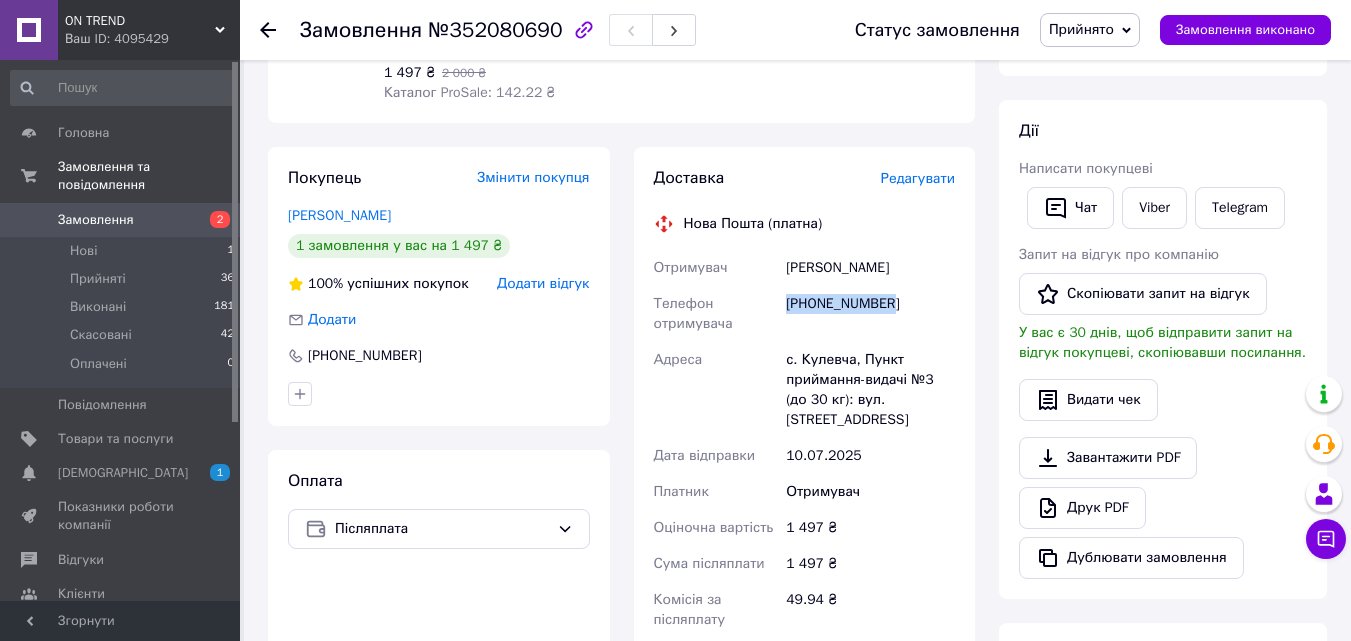 drag, startPoint x: 784, startPoint y: 260, endPoint x: 928, endPoint y: 266, distance: 144.12494 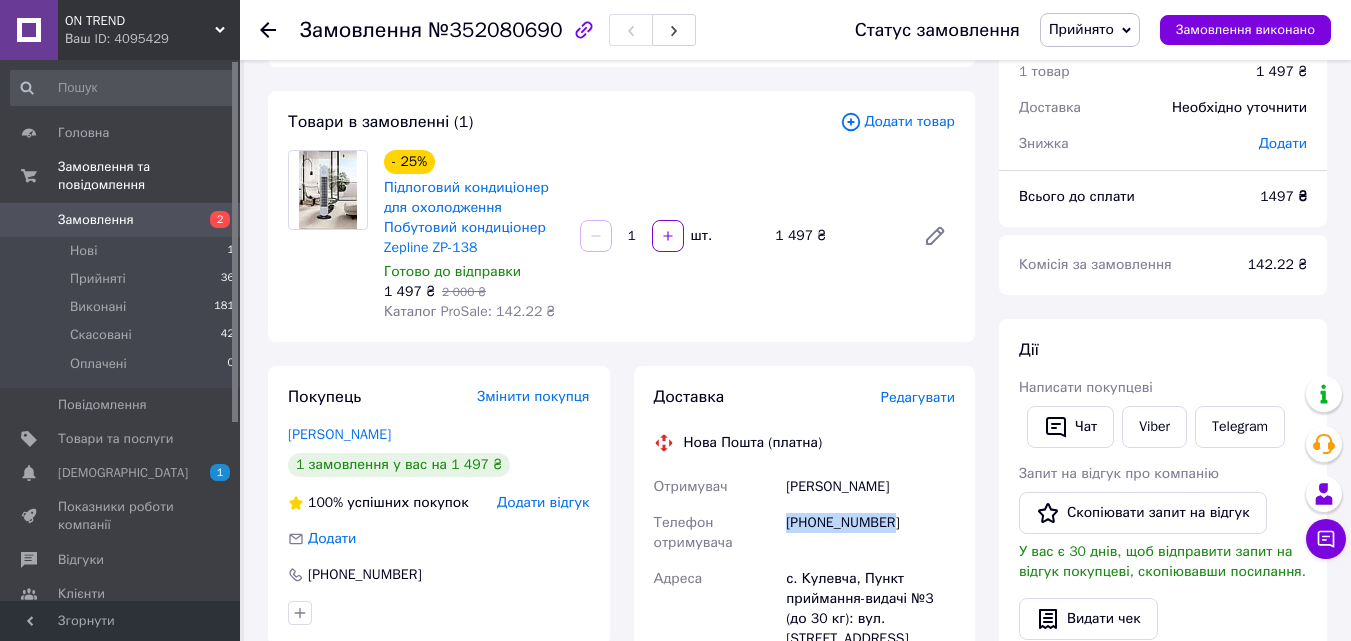 scroll, scrollTop: 200, scrollLeft: 0, axis: vertical 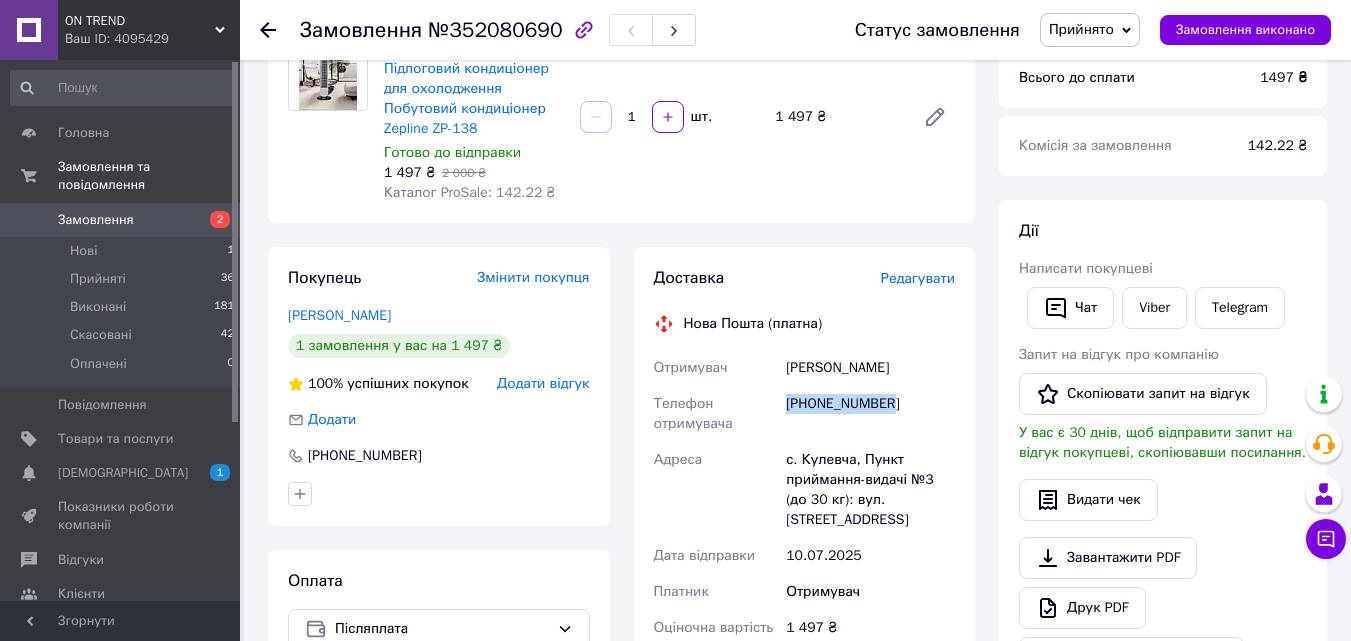drag, startPoint x: 783, startPoint y: 404, endPoint x: 923, endPoint y: 404, distance: 140 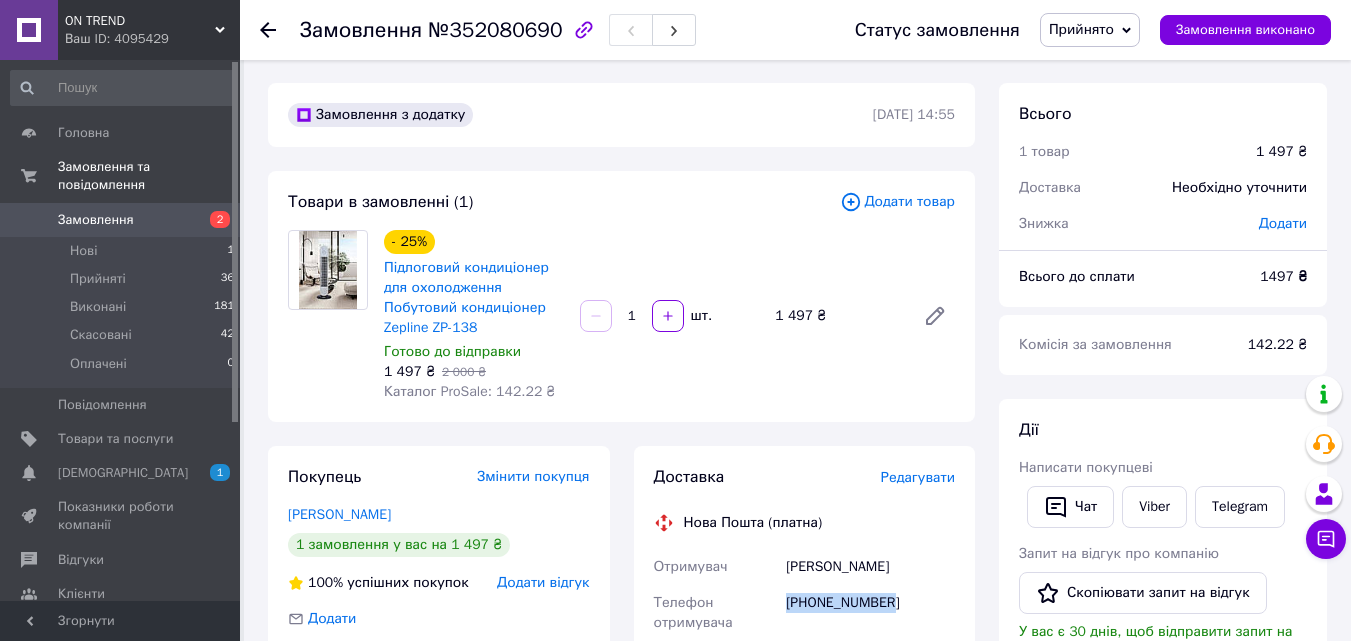 scroll, scrollTop: 0, scrollLeft: 0, axis: both 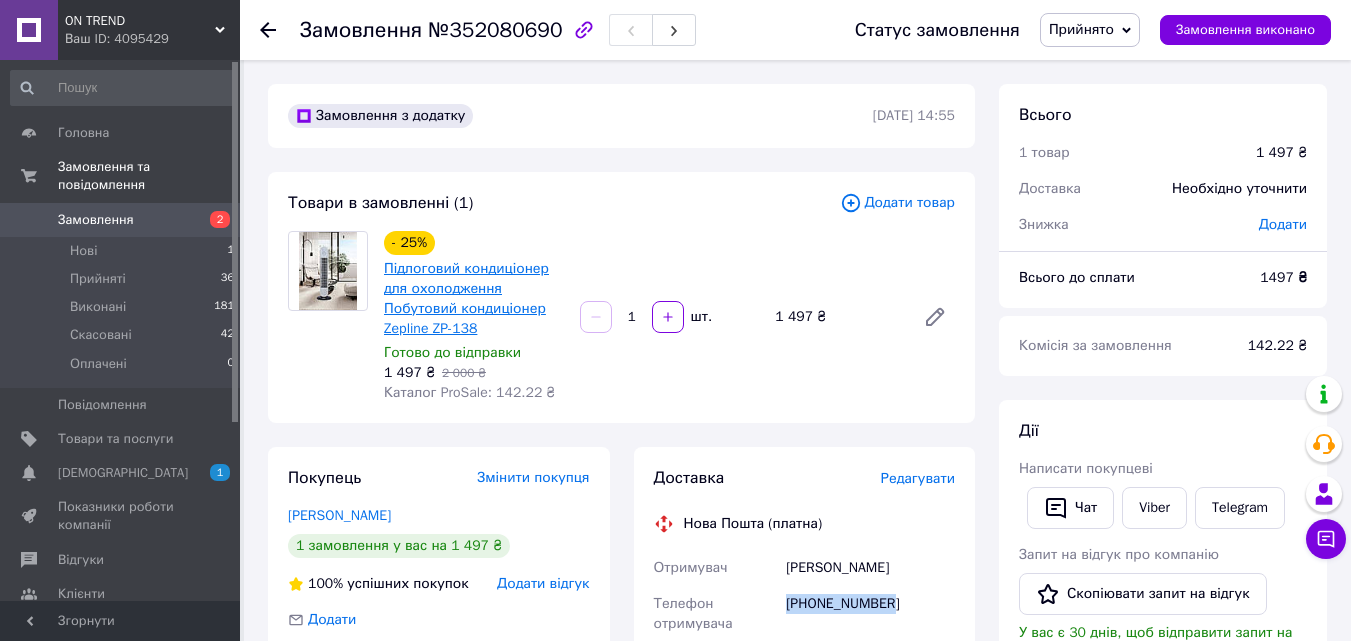 click on "Підлоговий кондиціонер для охолодження Побутовий кондиціонер Zepline ZP-138" at bounding box center [466, 298] 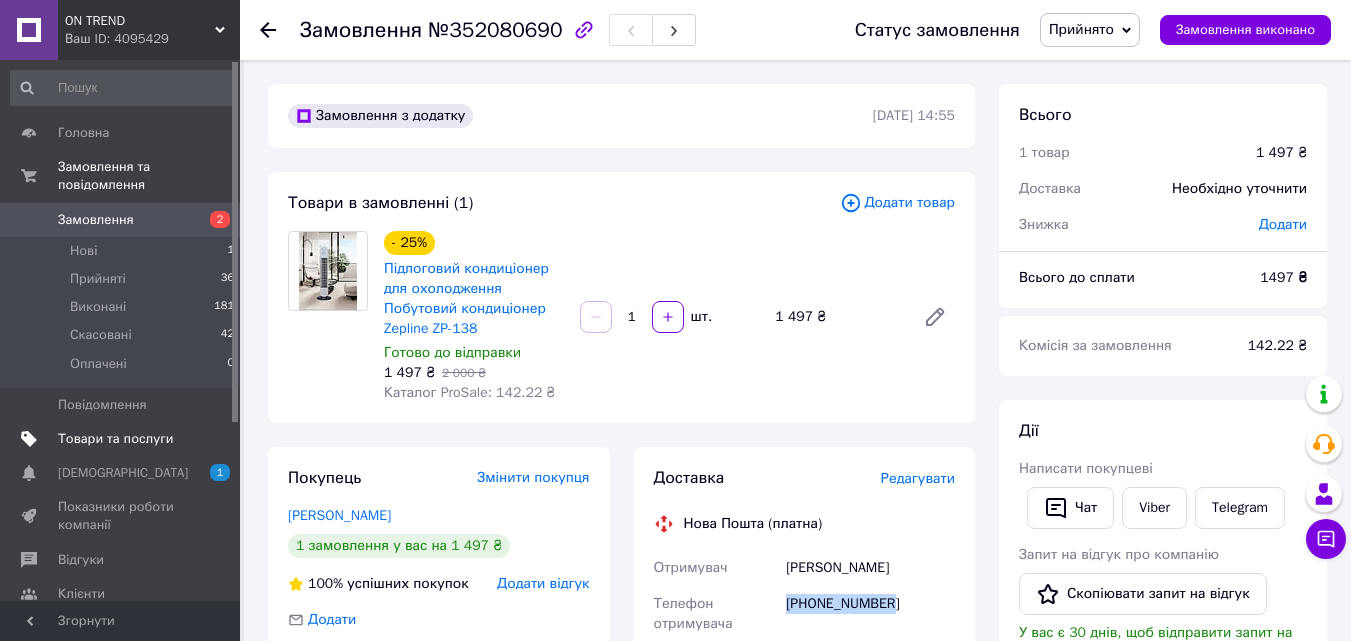 click on "Товари та послуги" at bounding box center [115, 439] 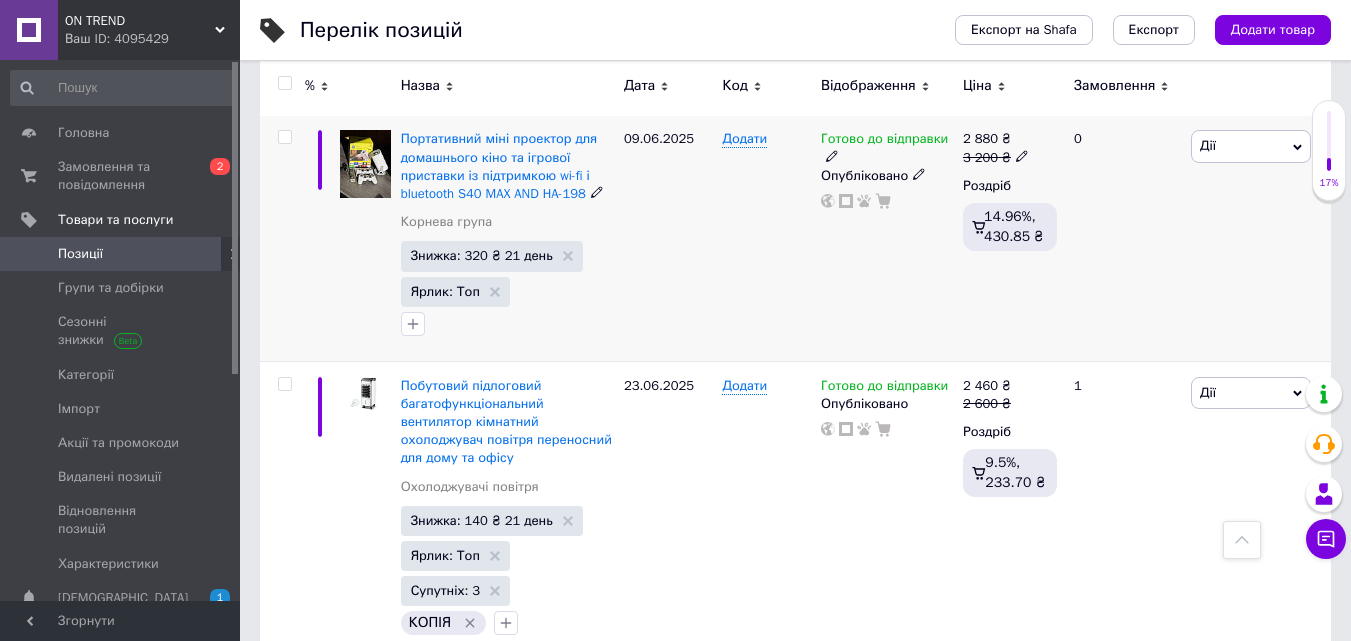 scroll, scrollTop: 11000, scrollLeft: 0, axis: vertical 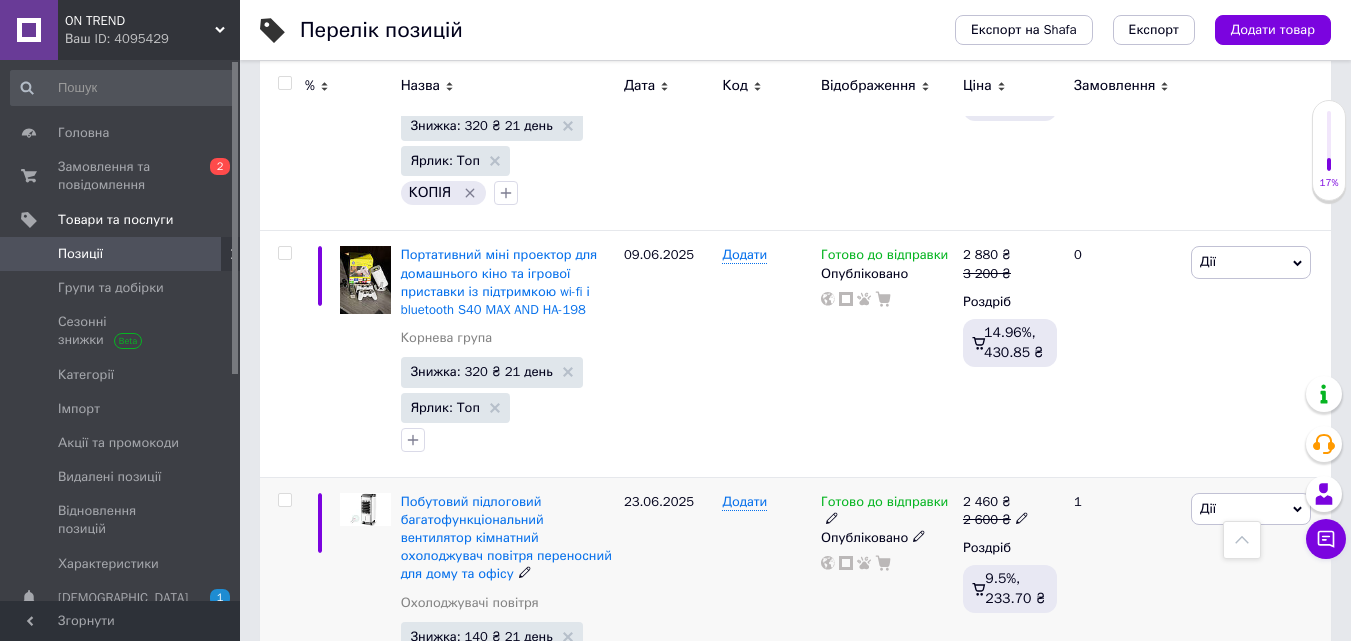 click at bounding box center [284, 500] 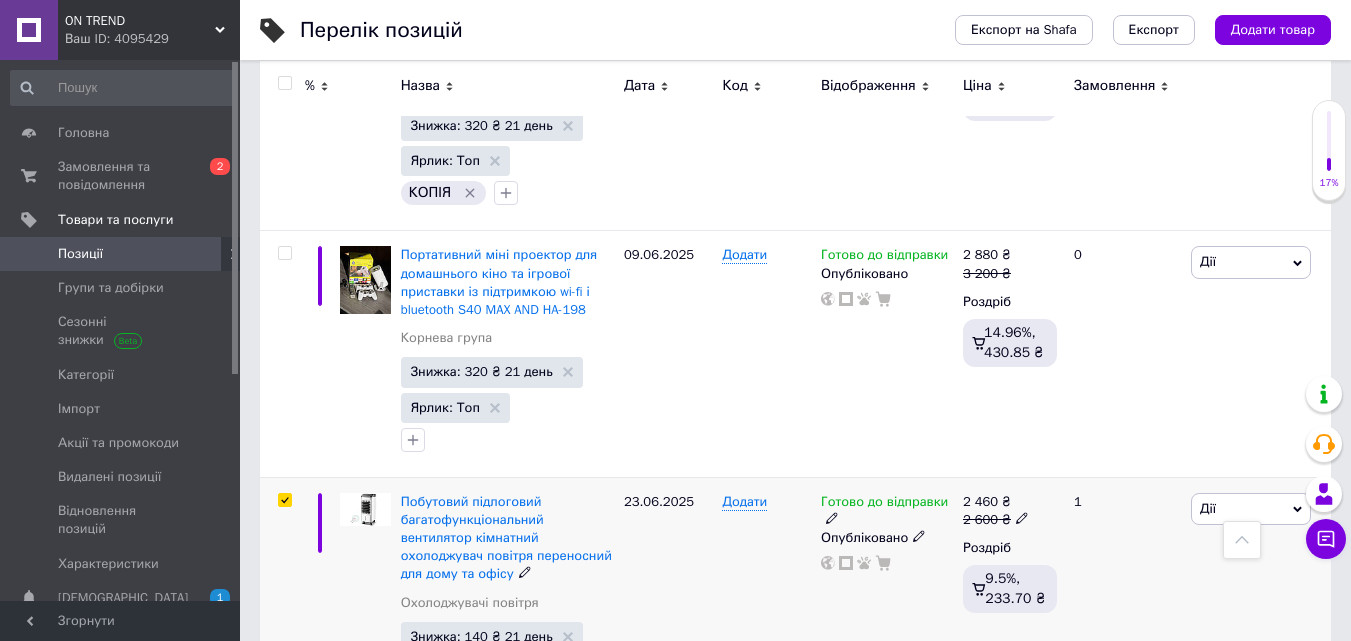 checkbox on "true" 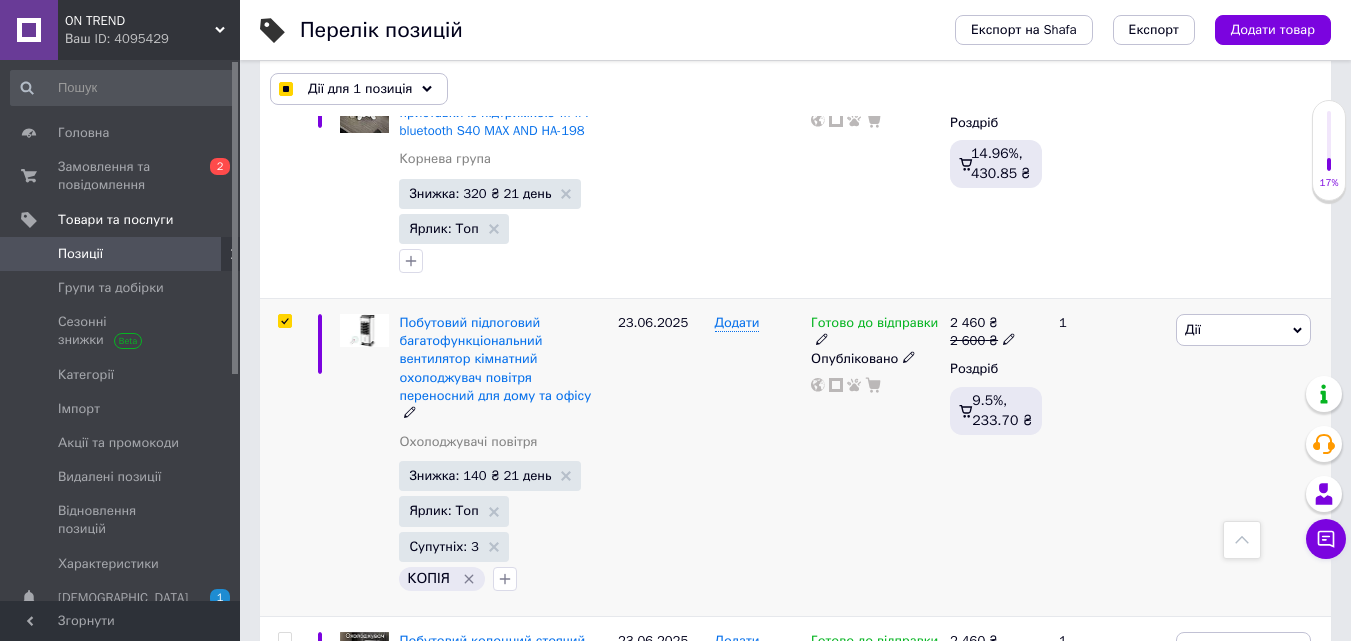 scroll, scrollTop: 11254, scrollLeft: 0, axis: vertical 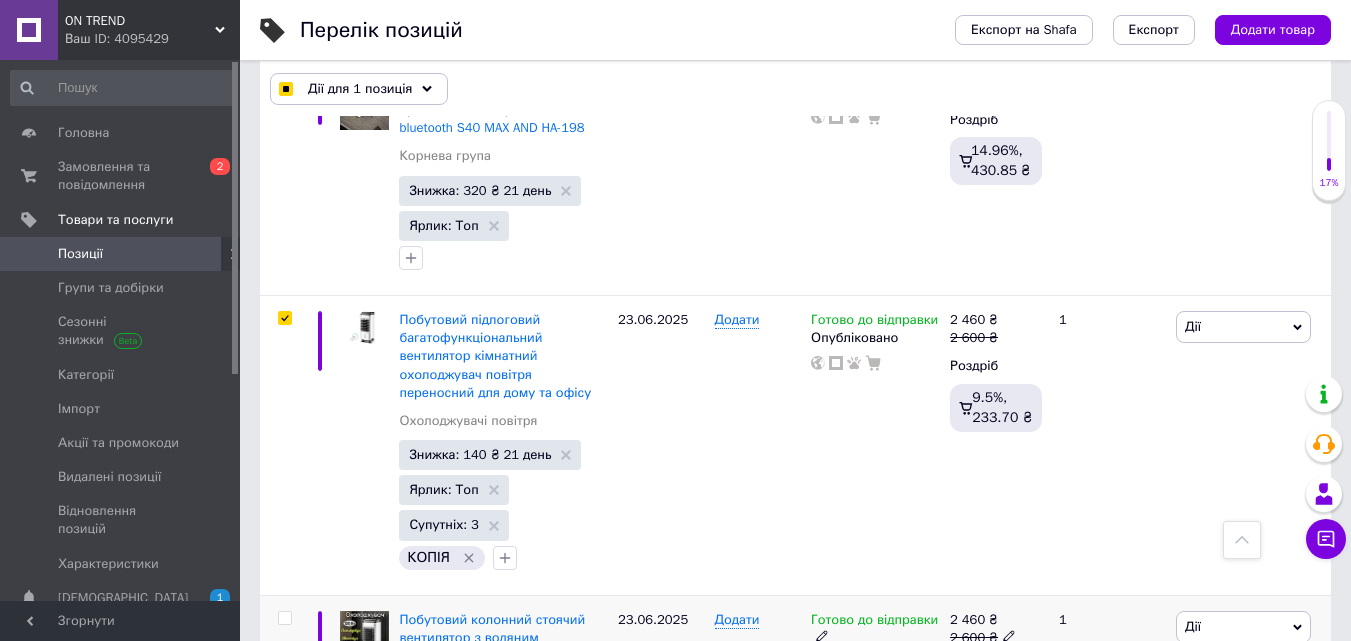 drag, startPoint x: 283, startPoint y: 451, endPoint x: 319, endPoint y: 454, distance: 36.124783 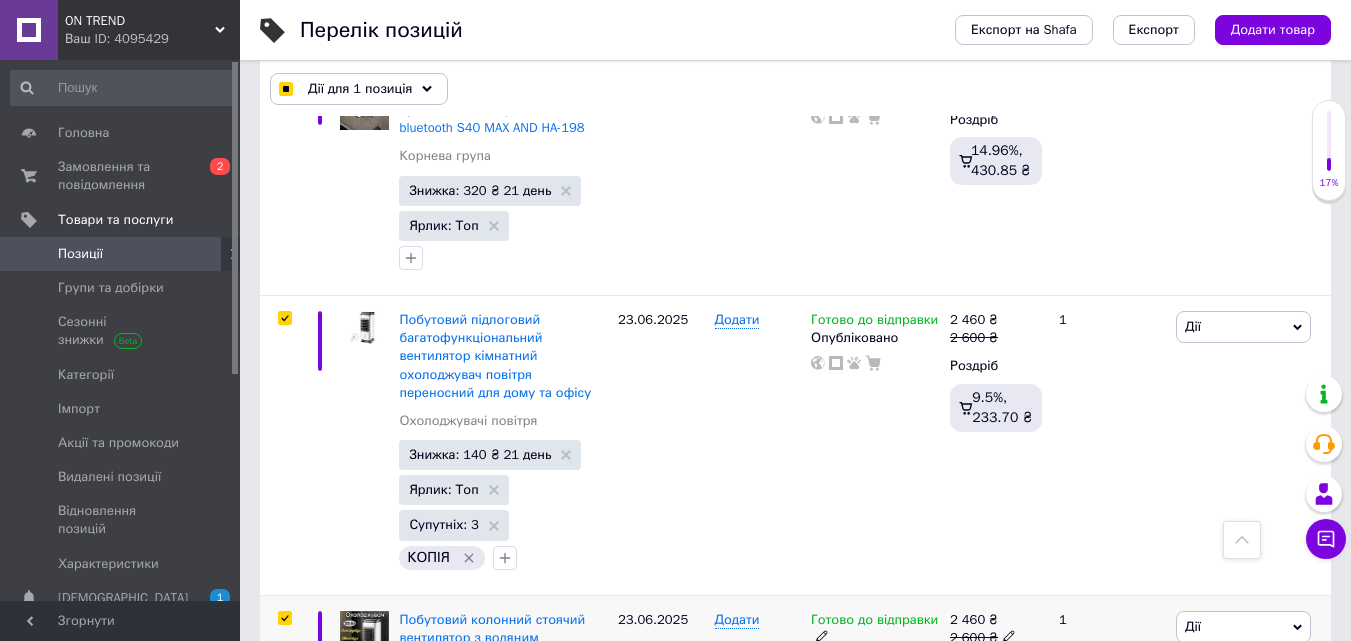checkbox on "true" 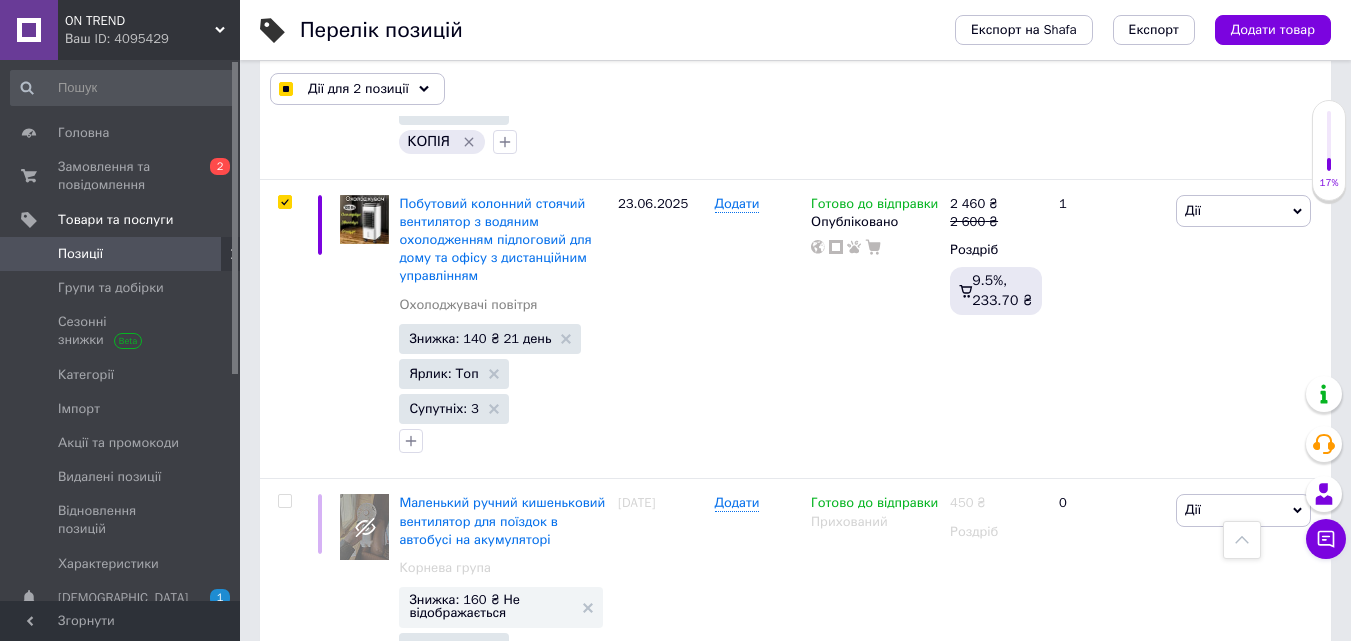 scroll, scrollTop: 11854, scrollLeft: 0, axis: vertical 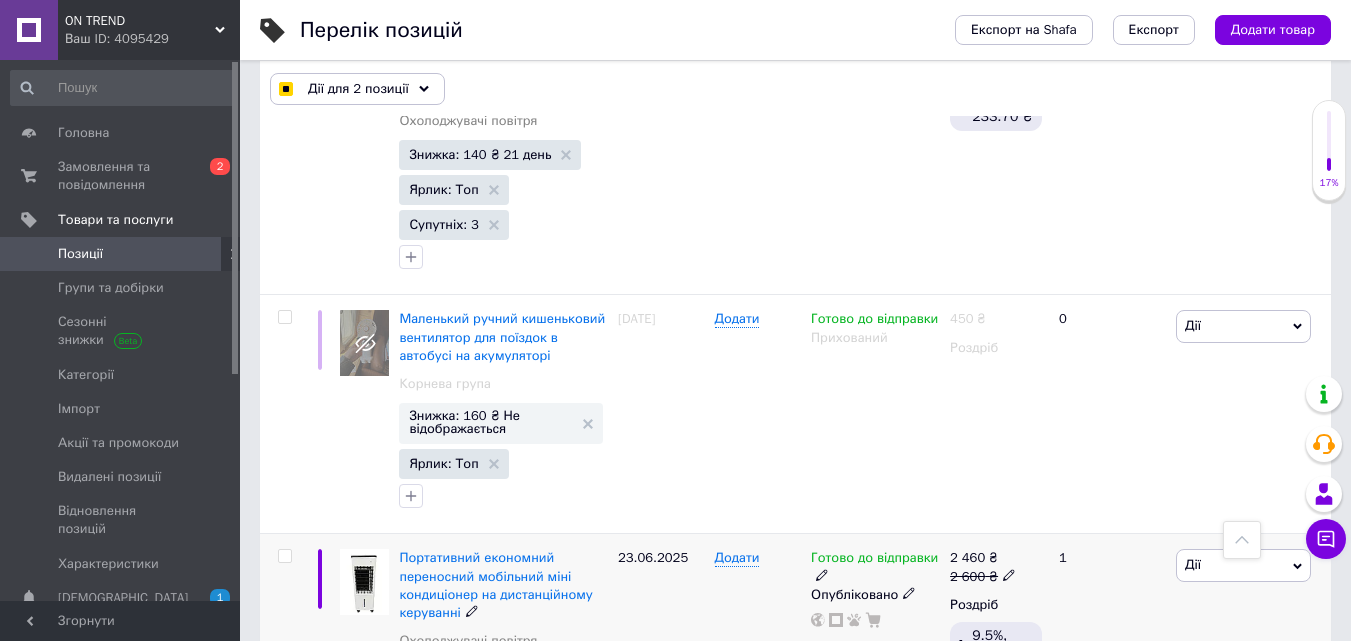 click at bounding box center (284, 556) 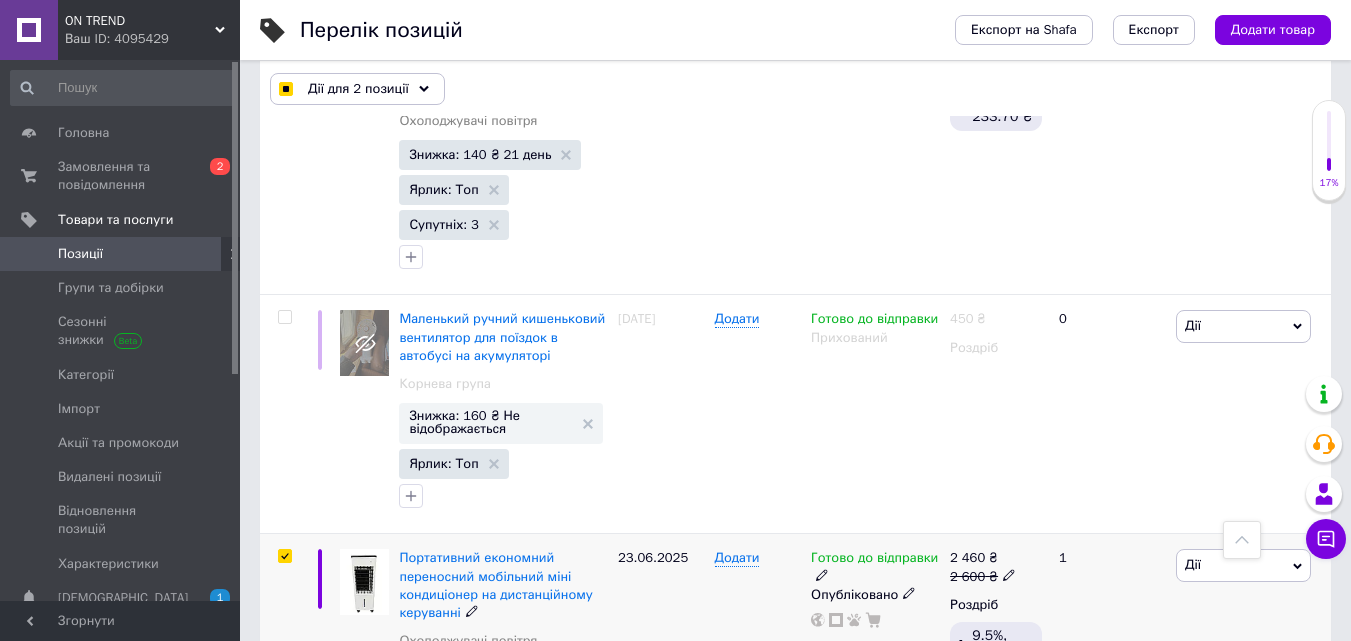 checkbox on "true" 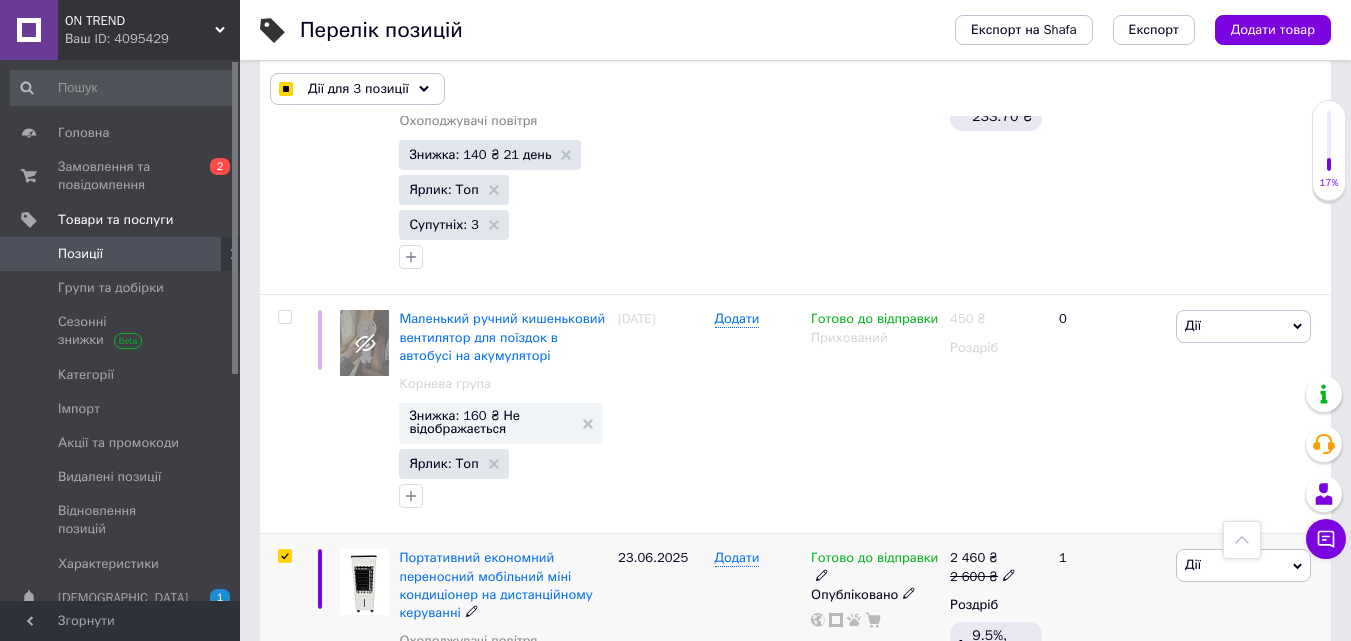 scroll, scrollTop: 12054, scrollLeft: 0, axis: vertical 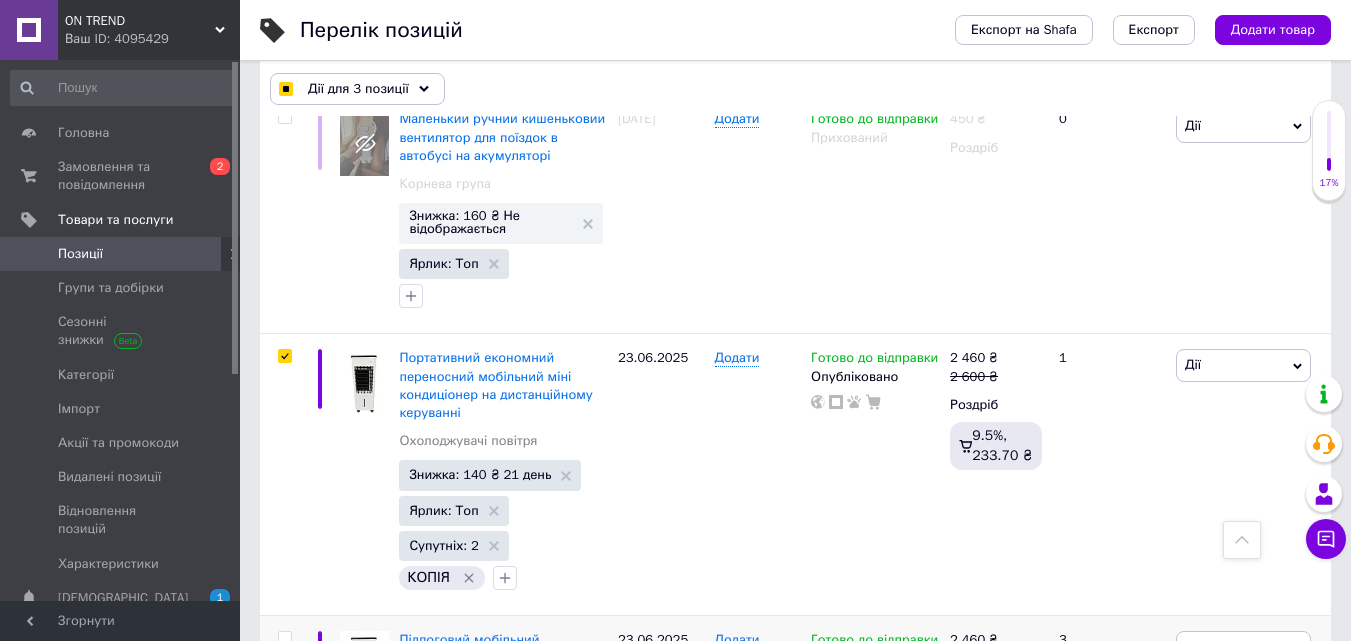 click at bounding box center (284, 638) 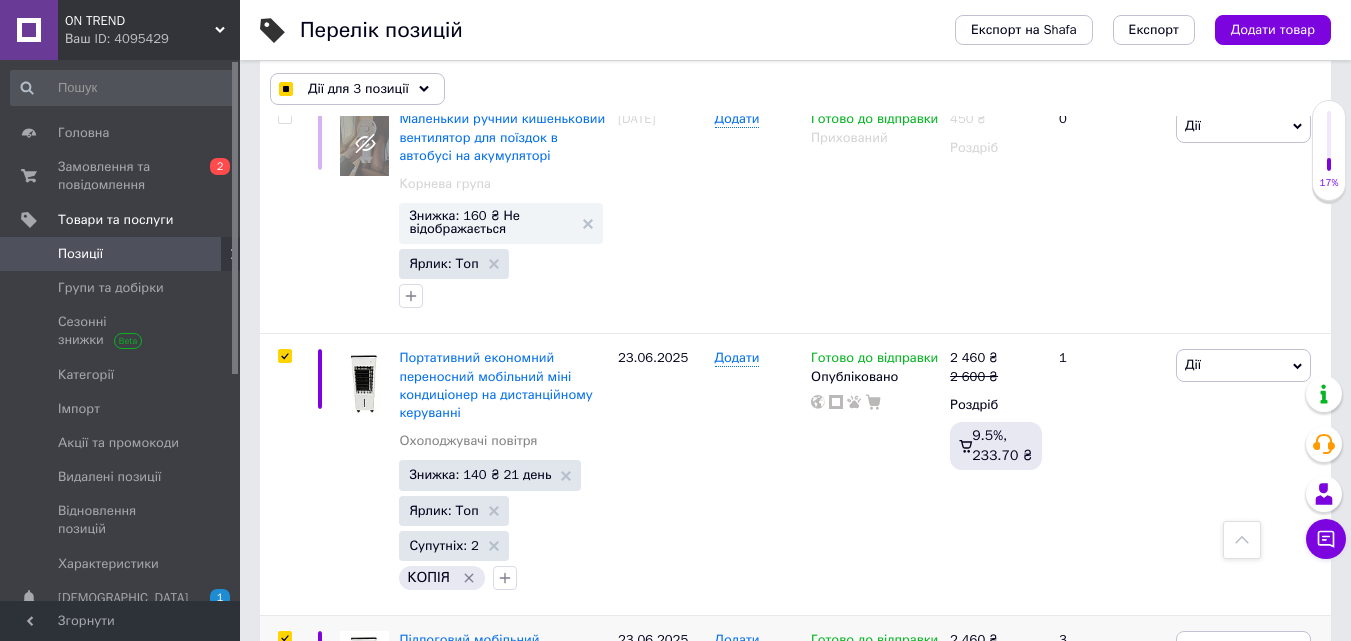 checkbox on "true" 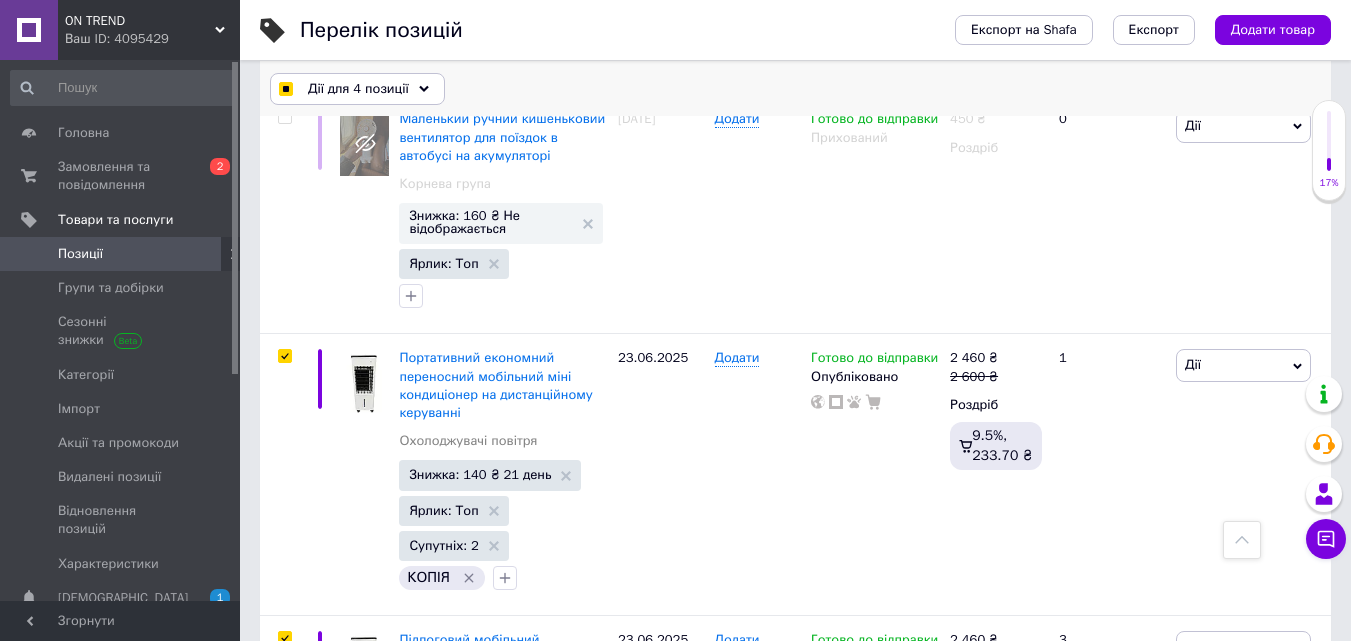 click on "Дії для 4 позиції" at bounding box center (358, 89) 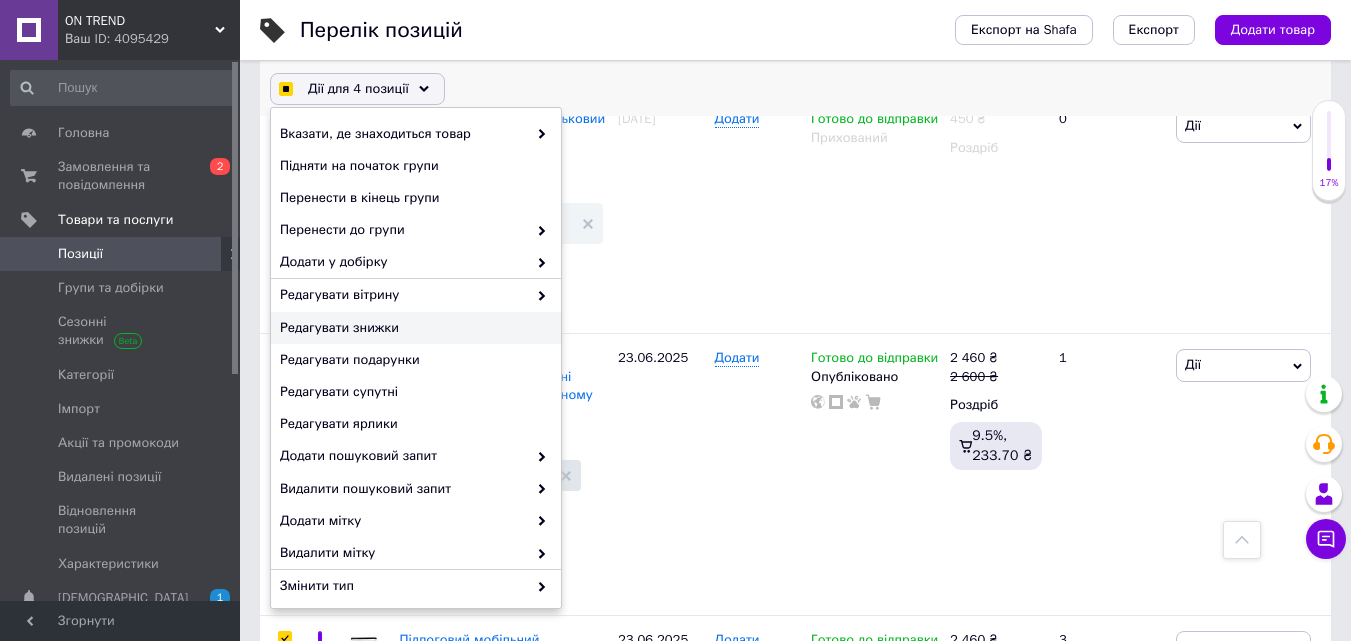 checkbox on "true" 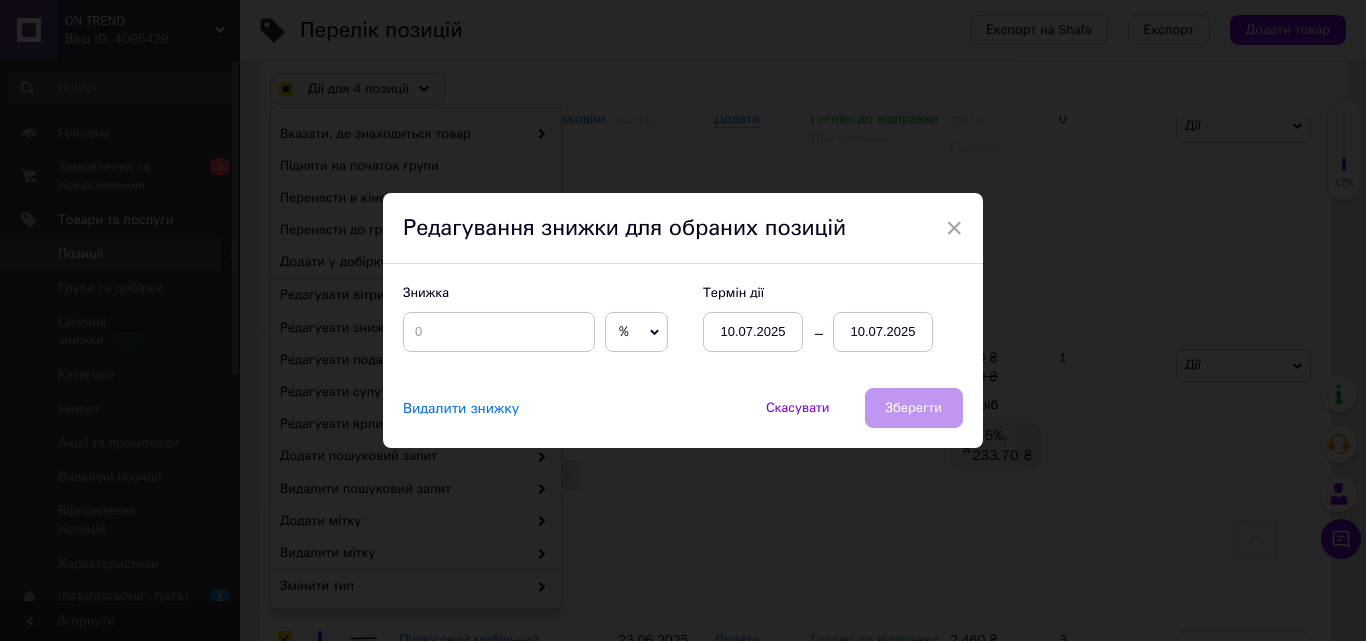 click on "%" at bounding box center (624, 331) 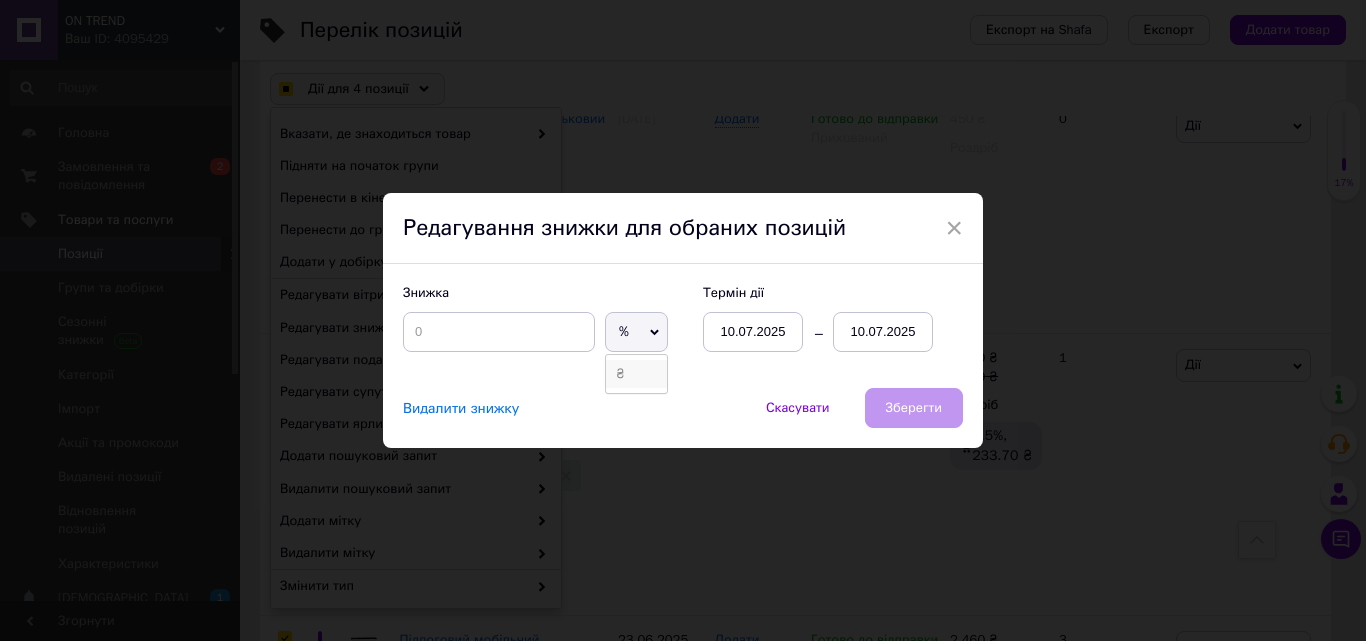 click on "₴" at bounding box center (636, 374) 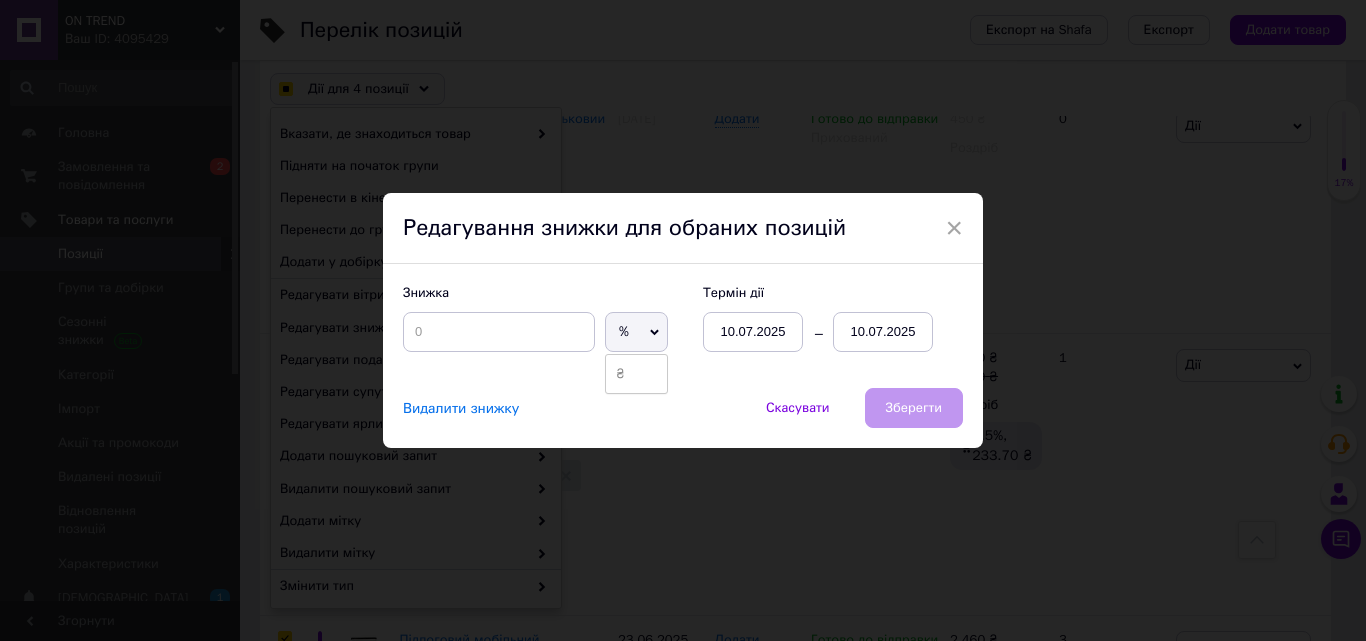 checkbox on "true" 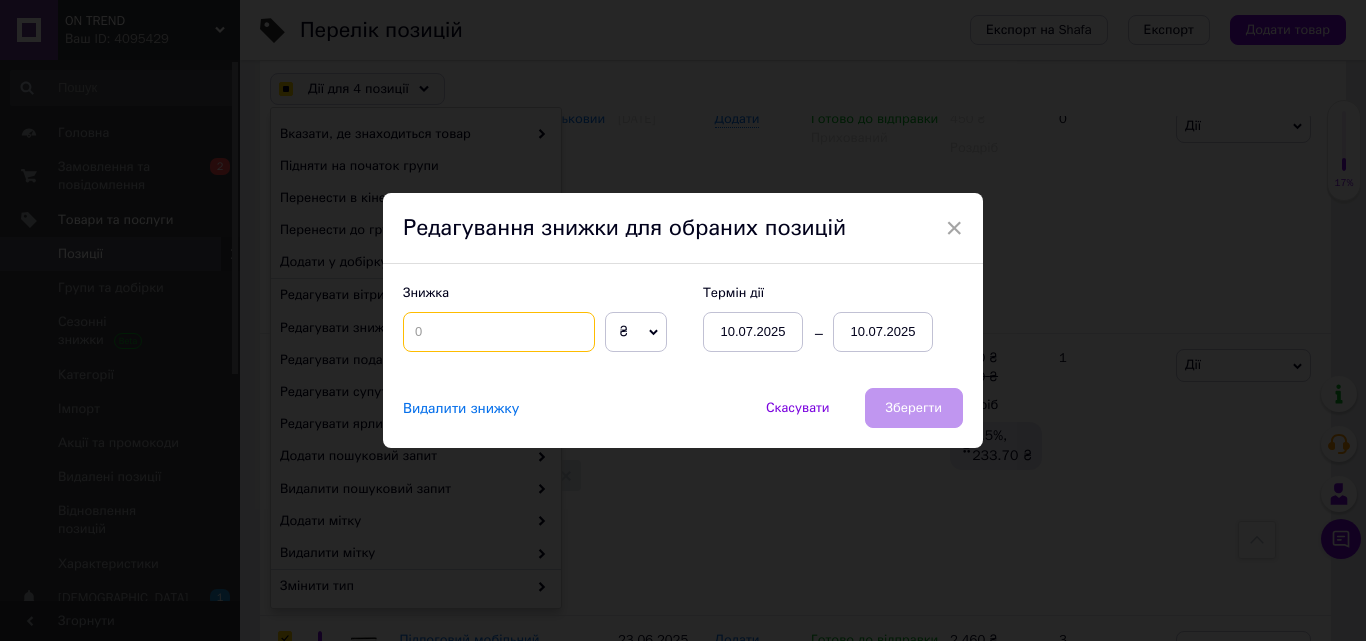 click at bounding box center [499, 332] 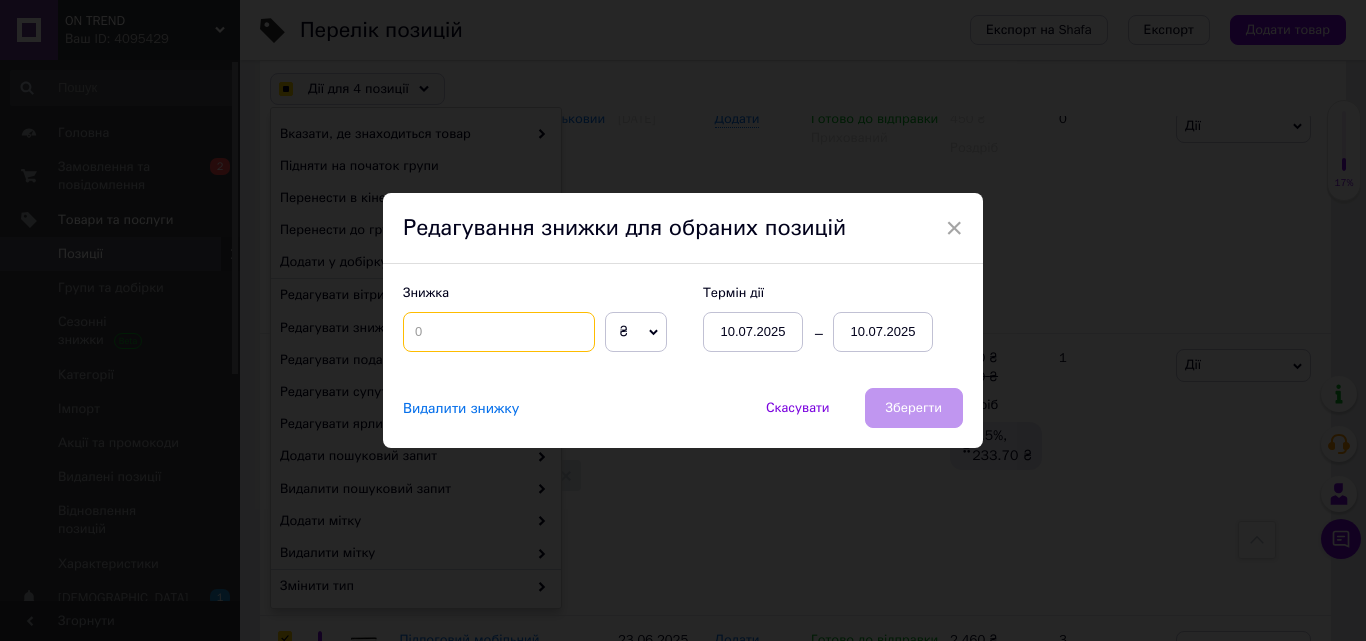 checkbox on "true" 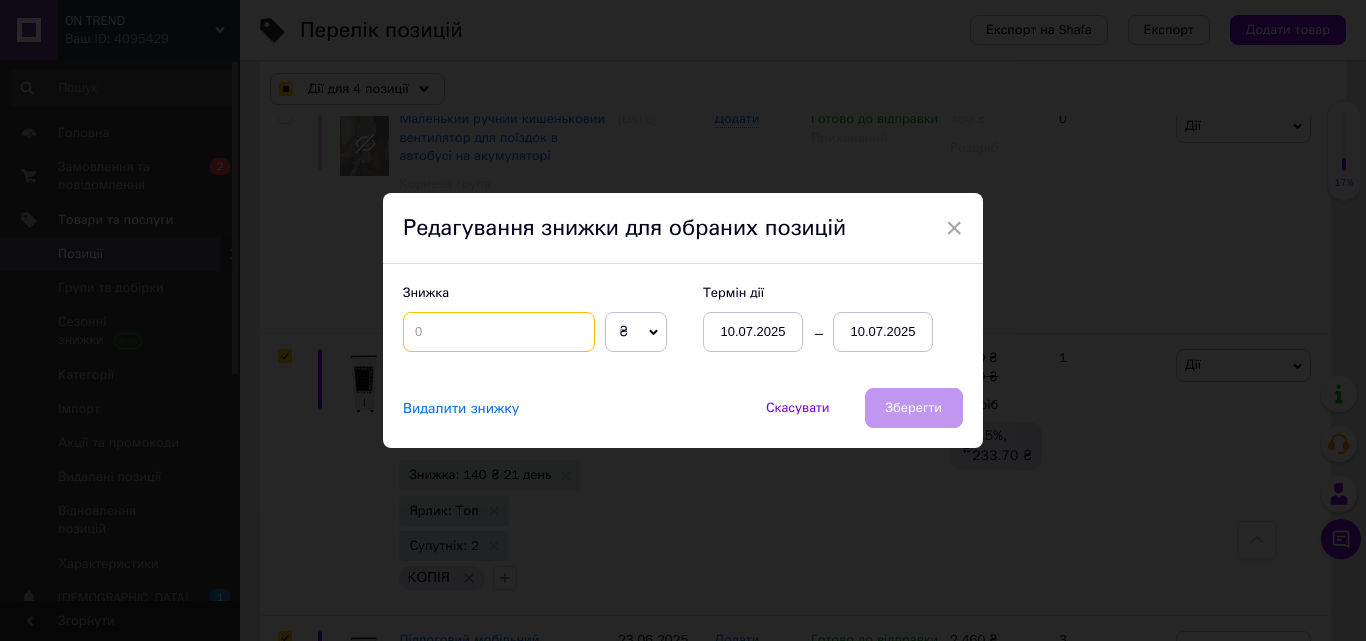 type on "4" 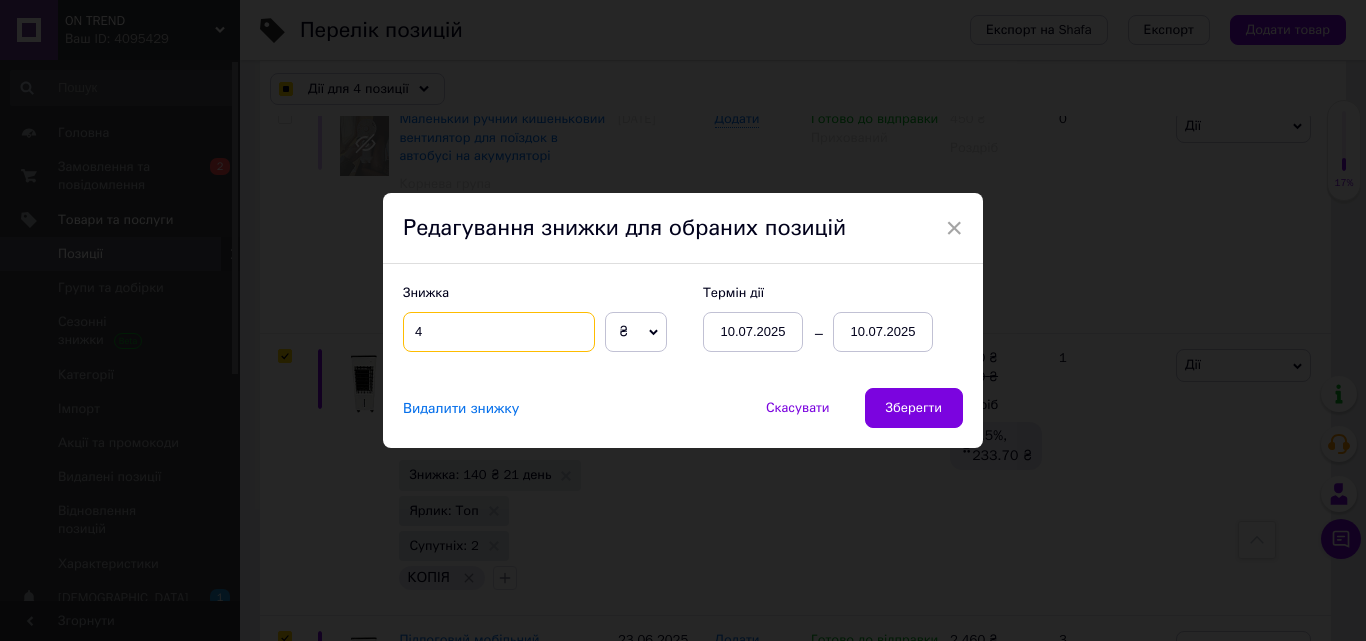 checkbox on "true" 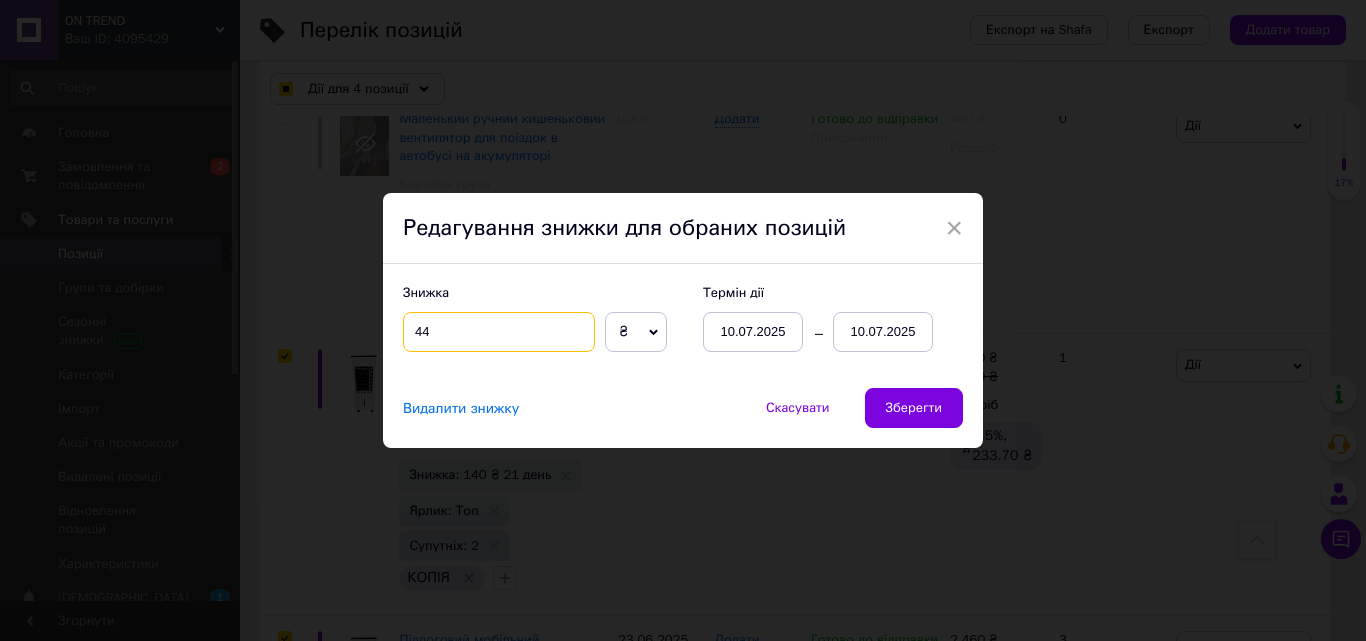 checkbox on "true" 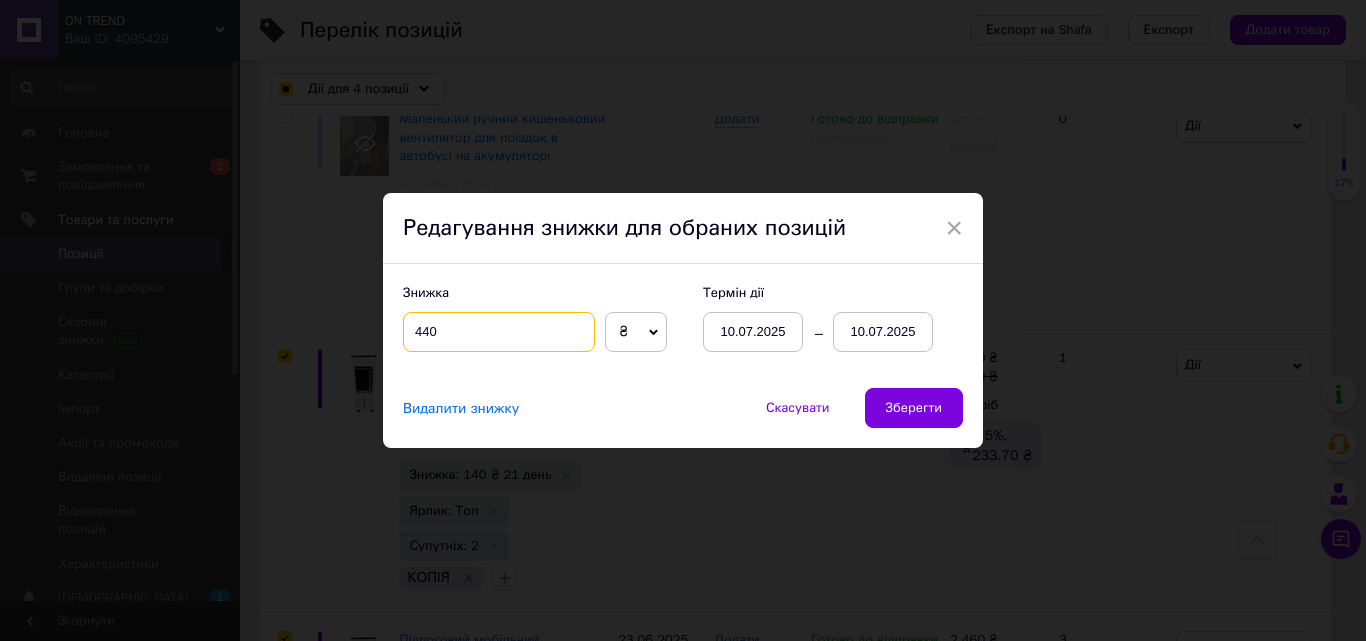 type on "440" 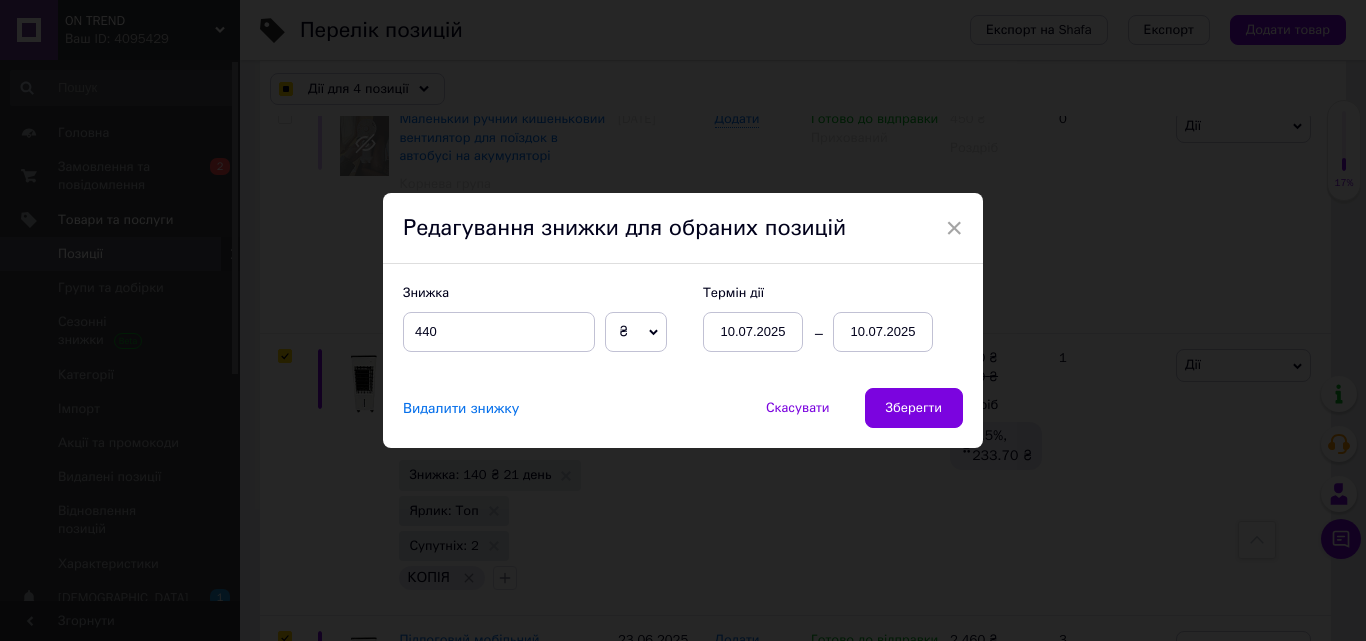 click on "10.07.2025" at bounding box center (883, 332) 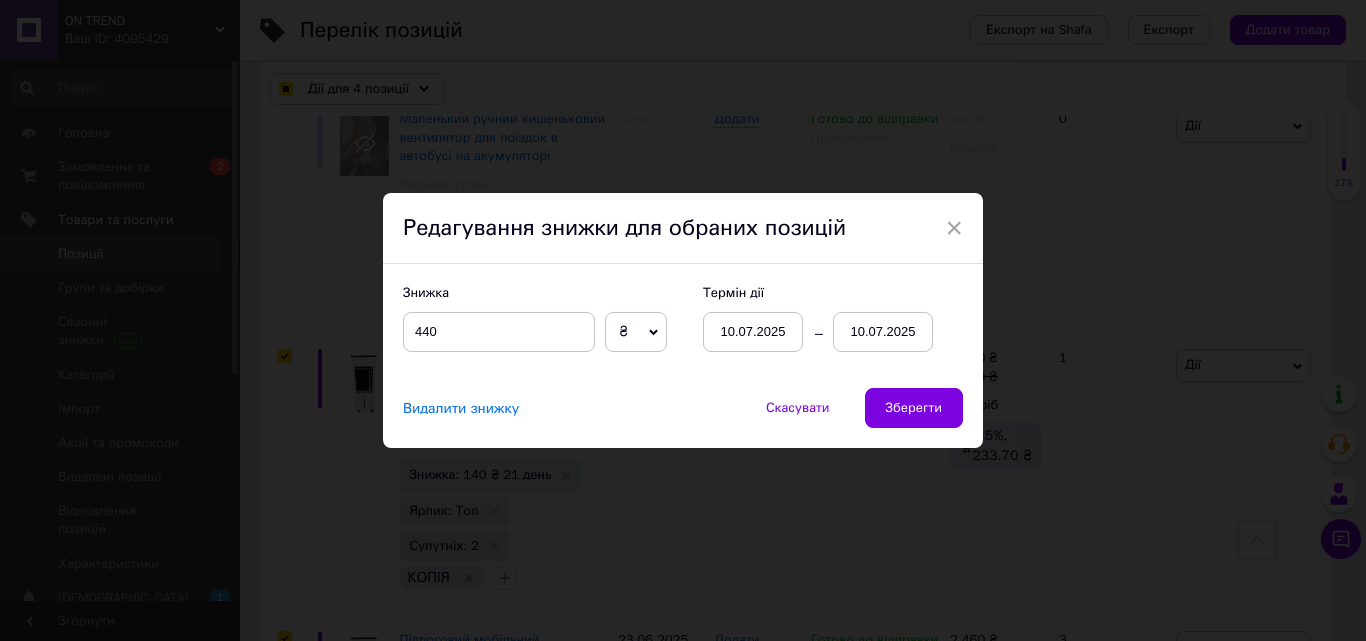 checkbox on "true" 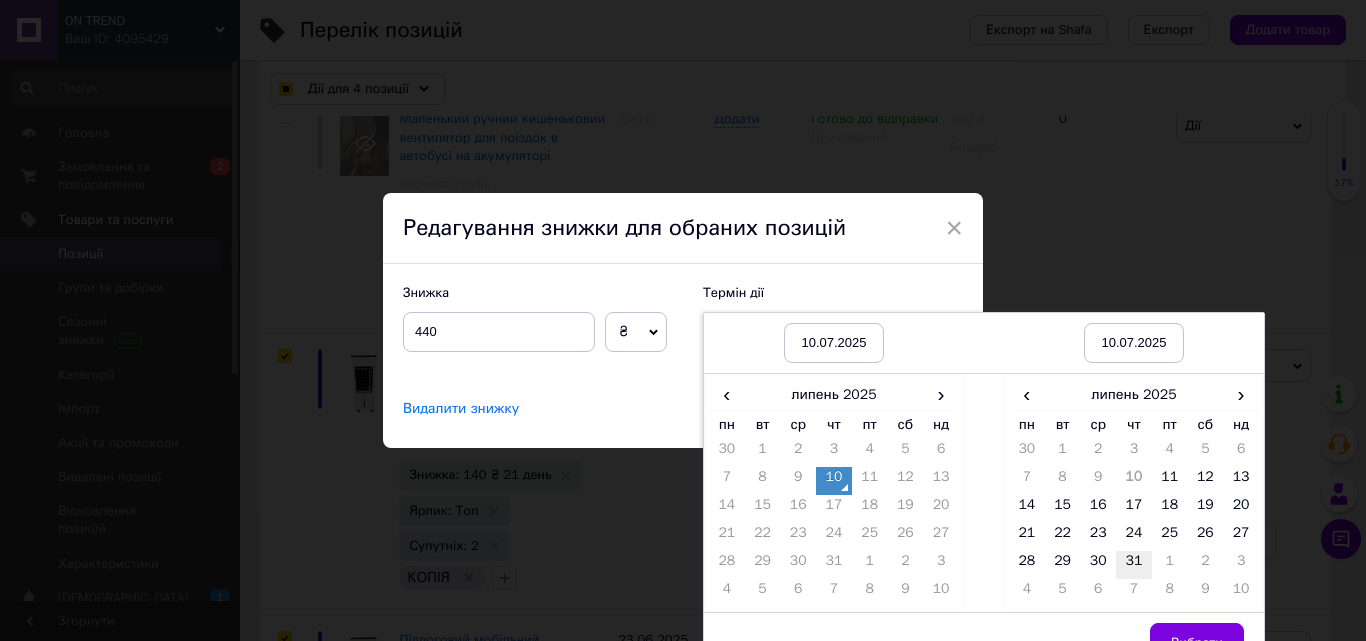 click on "31" at bounding box center (1134, 565) 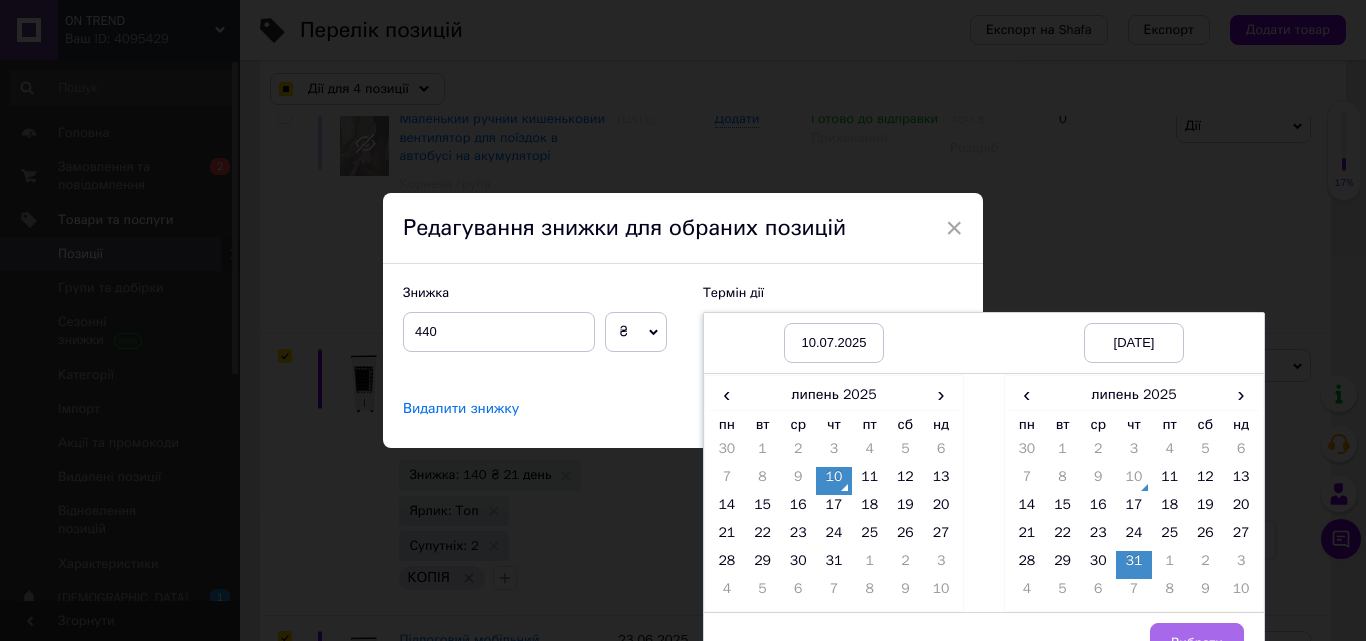 click on "Вибрати" at bounding box center (1197, 643) 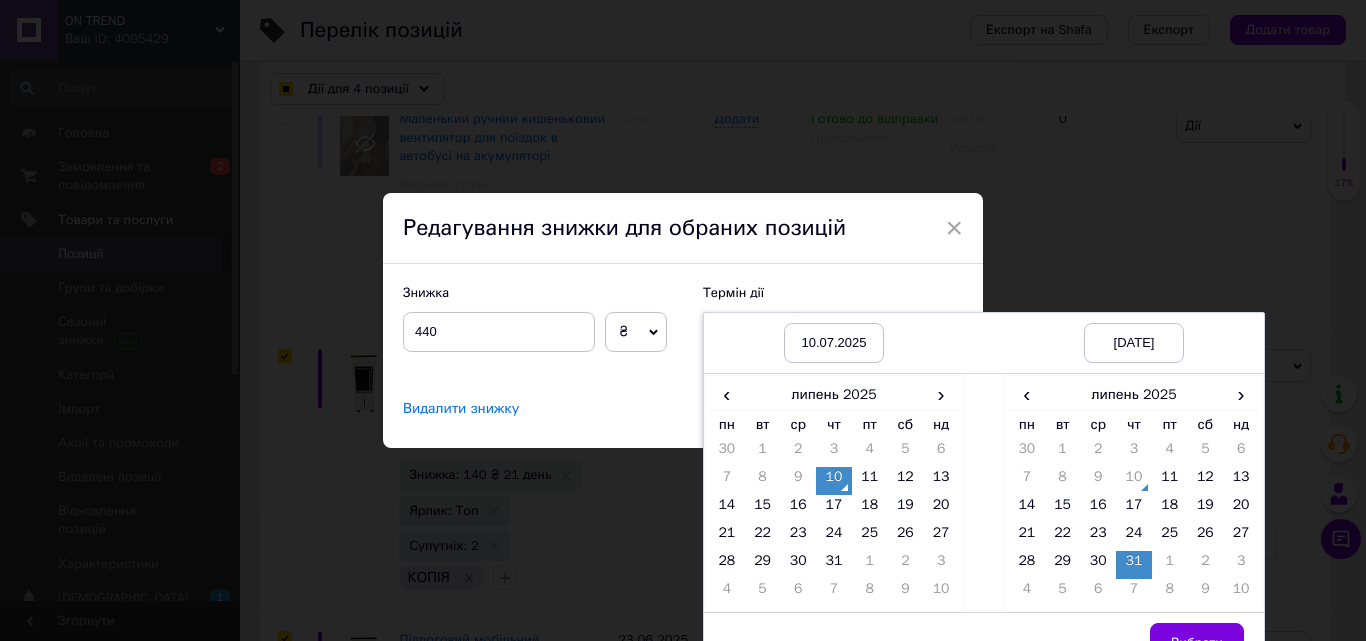 checkbox on "true" 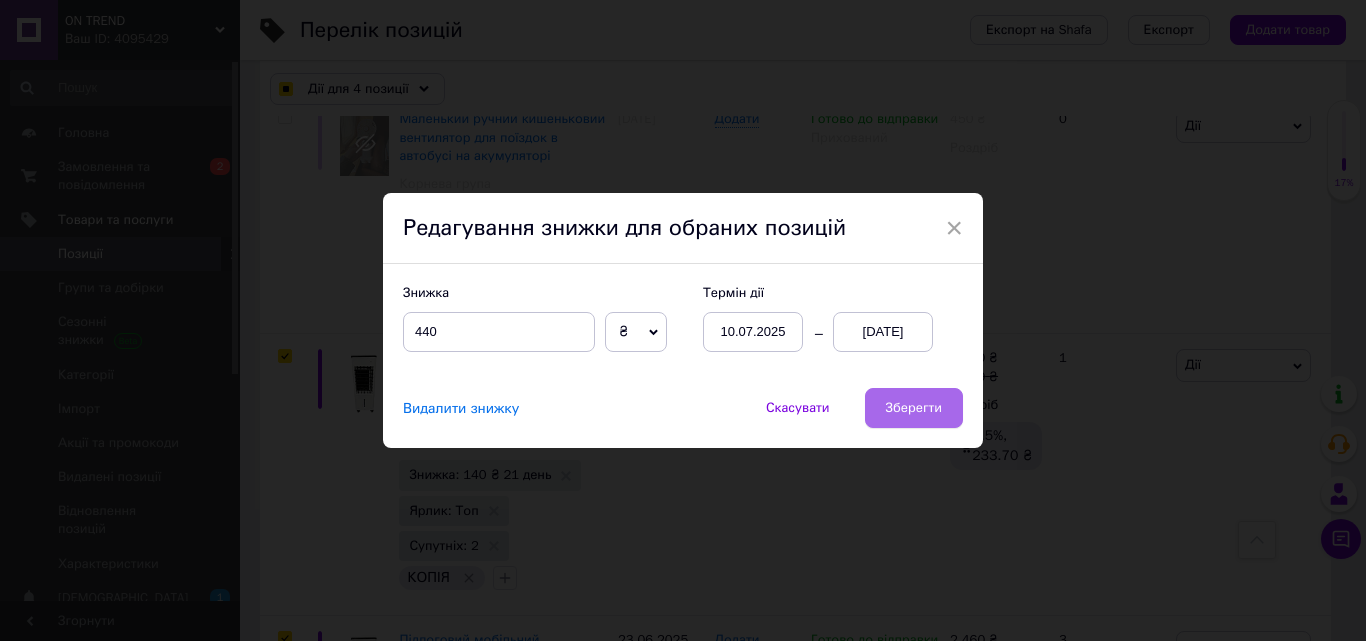 click on "Зберегти" at bounding box center (914, 408) 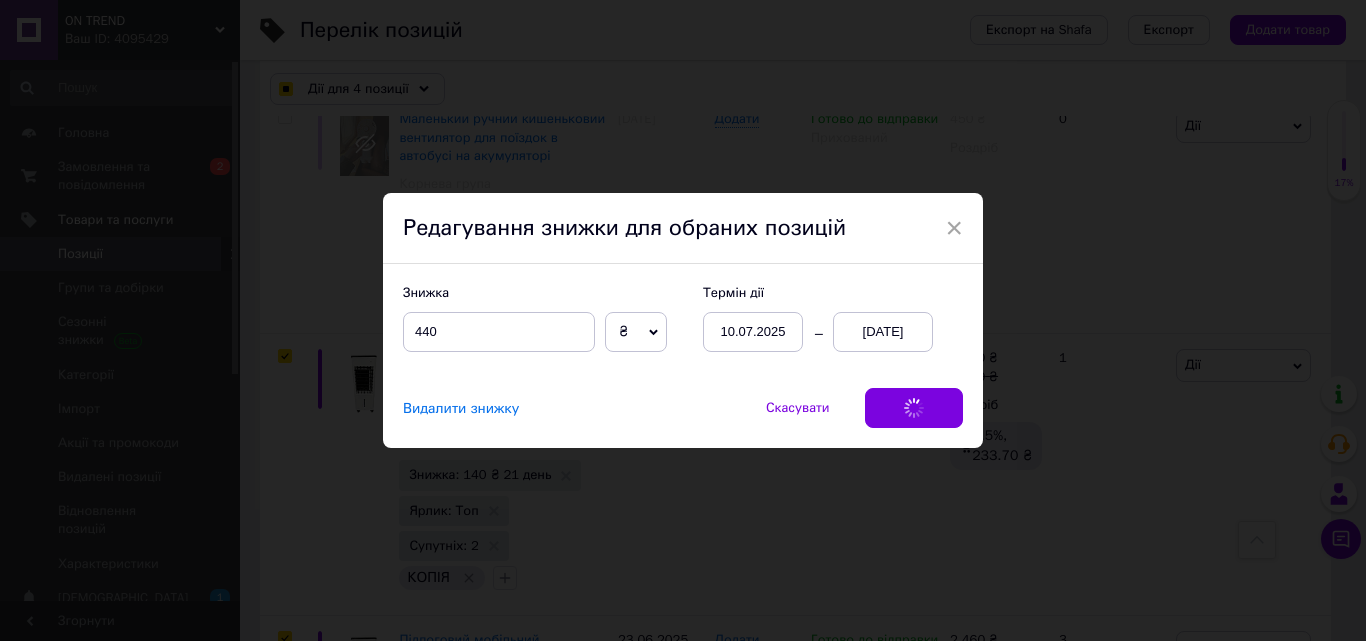 checkbox on "true" 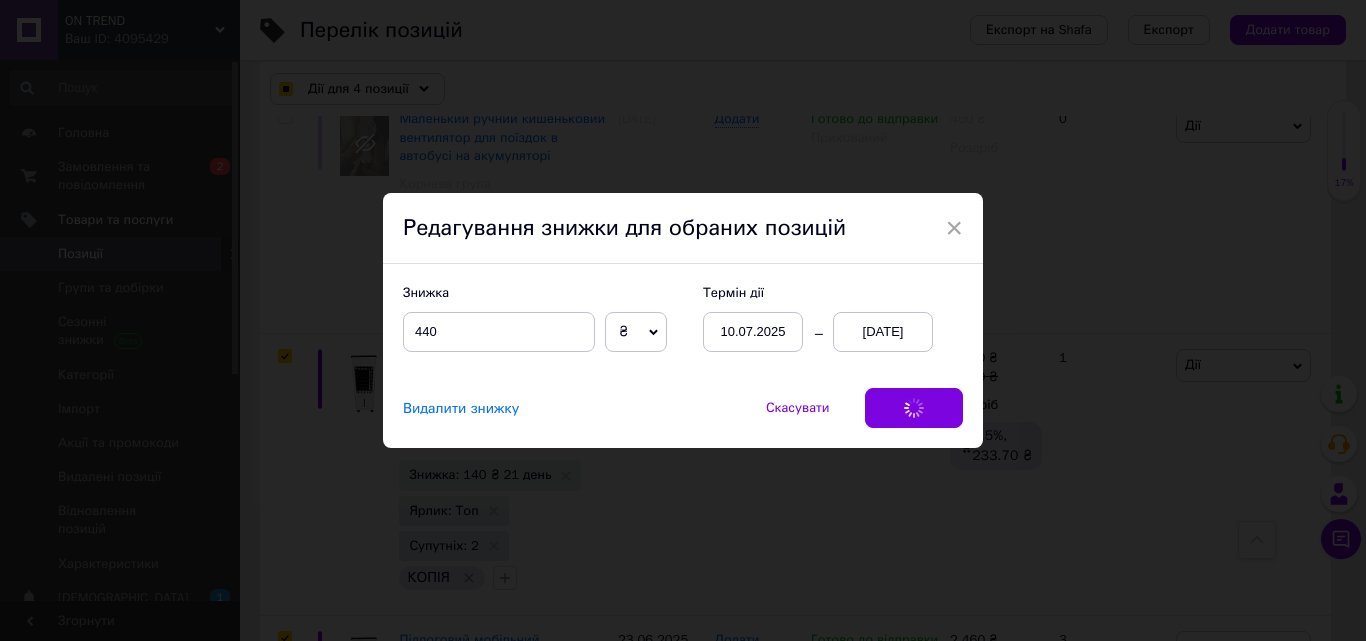 checkbox on "true" 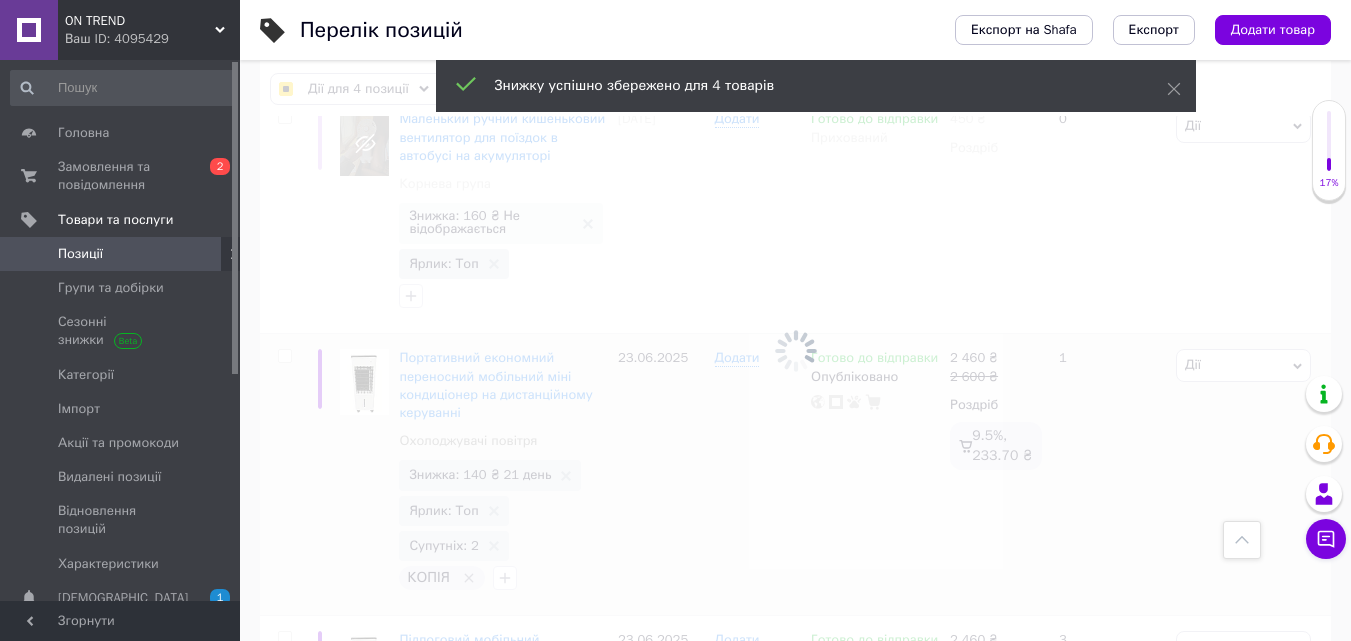 checkbox on "false" 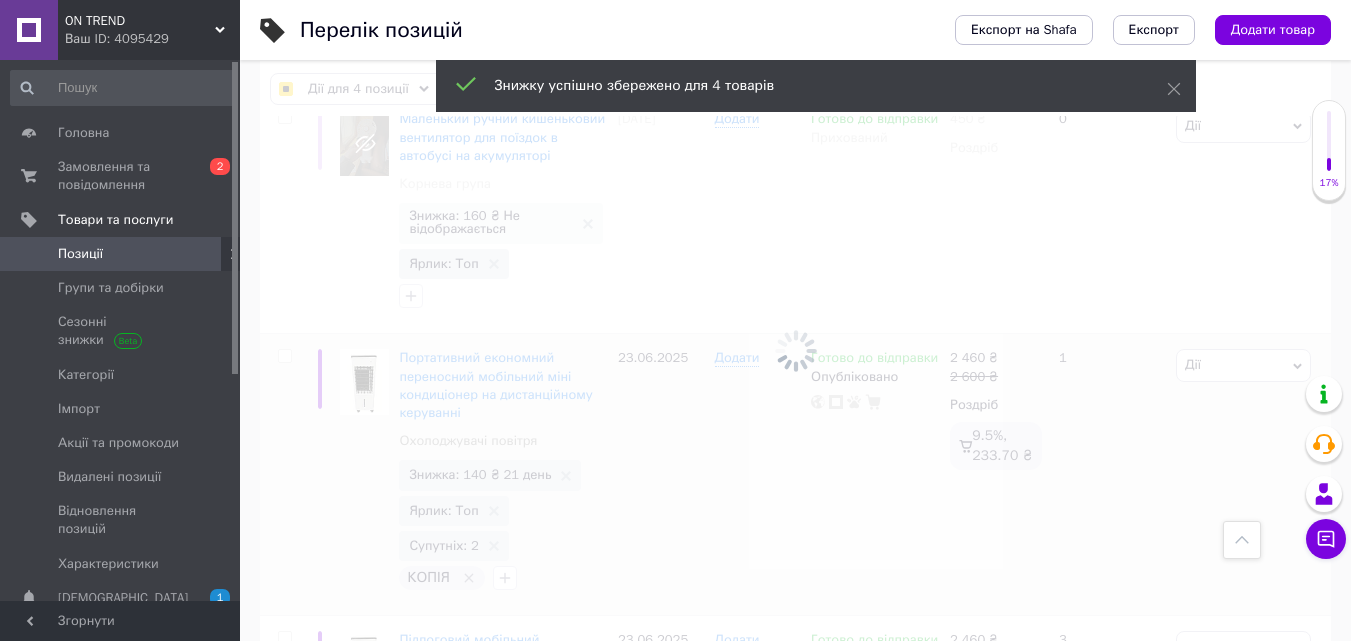 checkbox on "false" 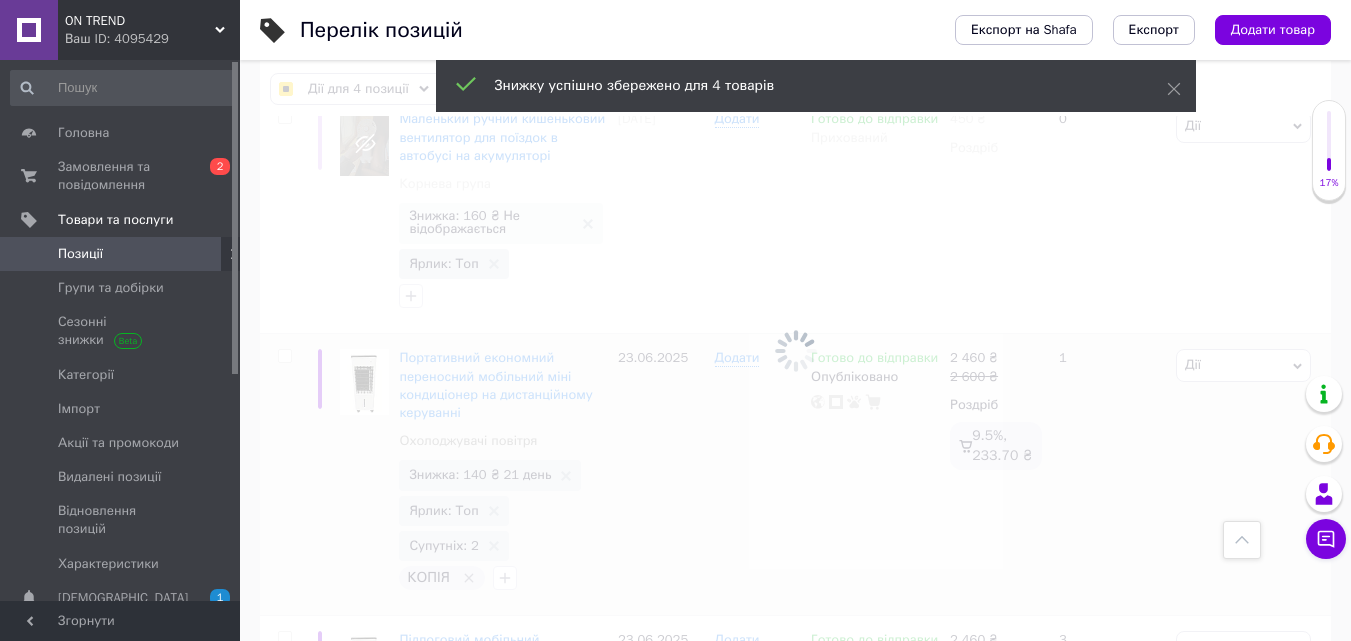 checkbox on "false" 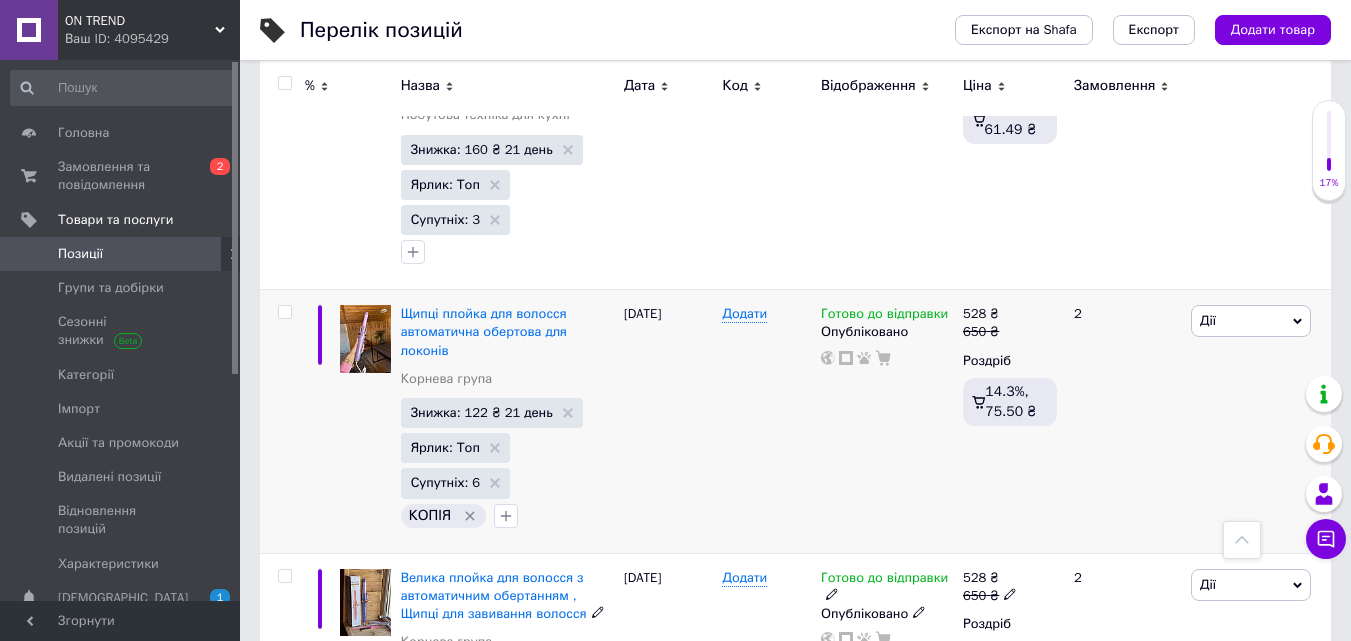 scroll, scrollTop: 13900, scrollLeft: 0, axis: vertical 